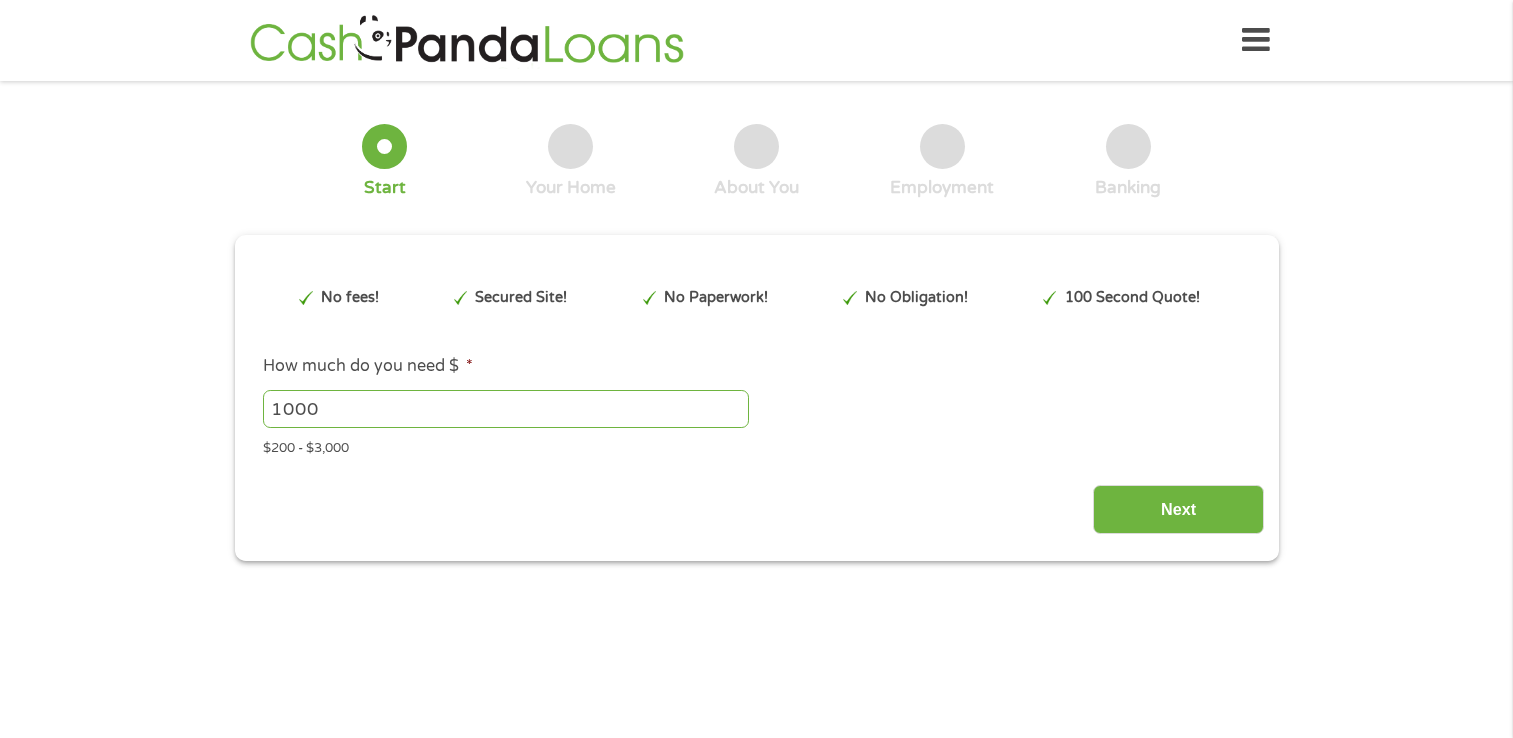 scroll, scrollTop: 0, scrollLeft: 0, axis: both 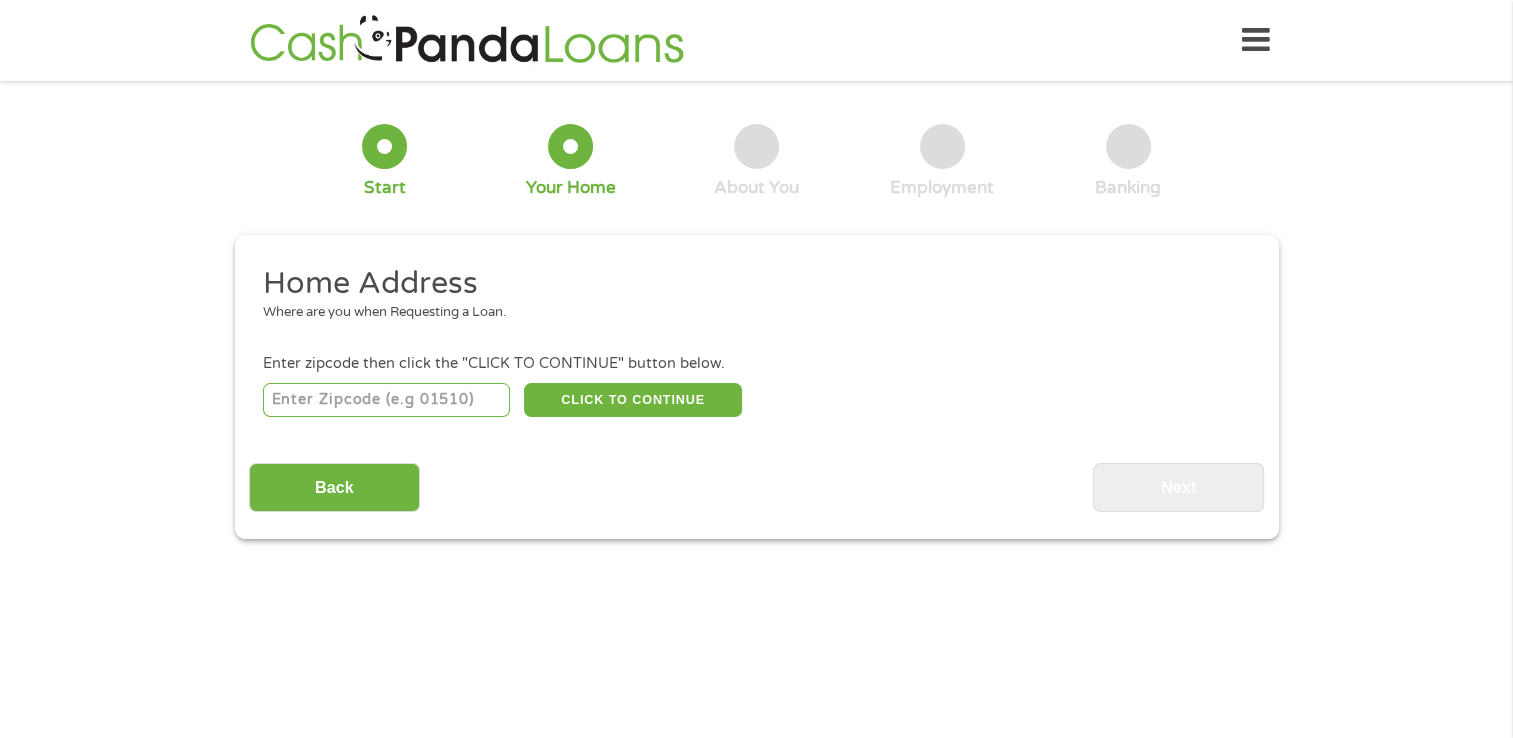 click at bounding box center (386, 400) 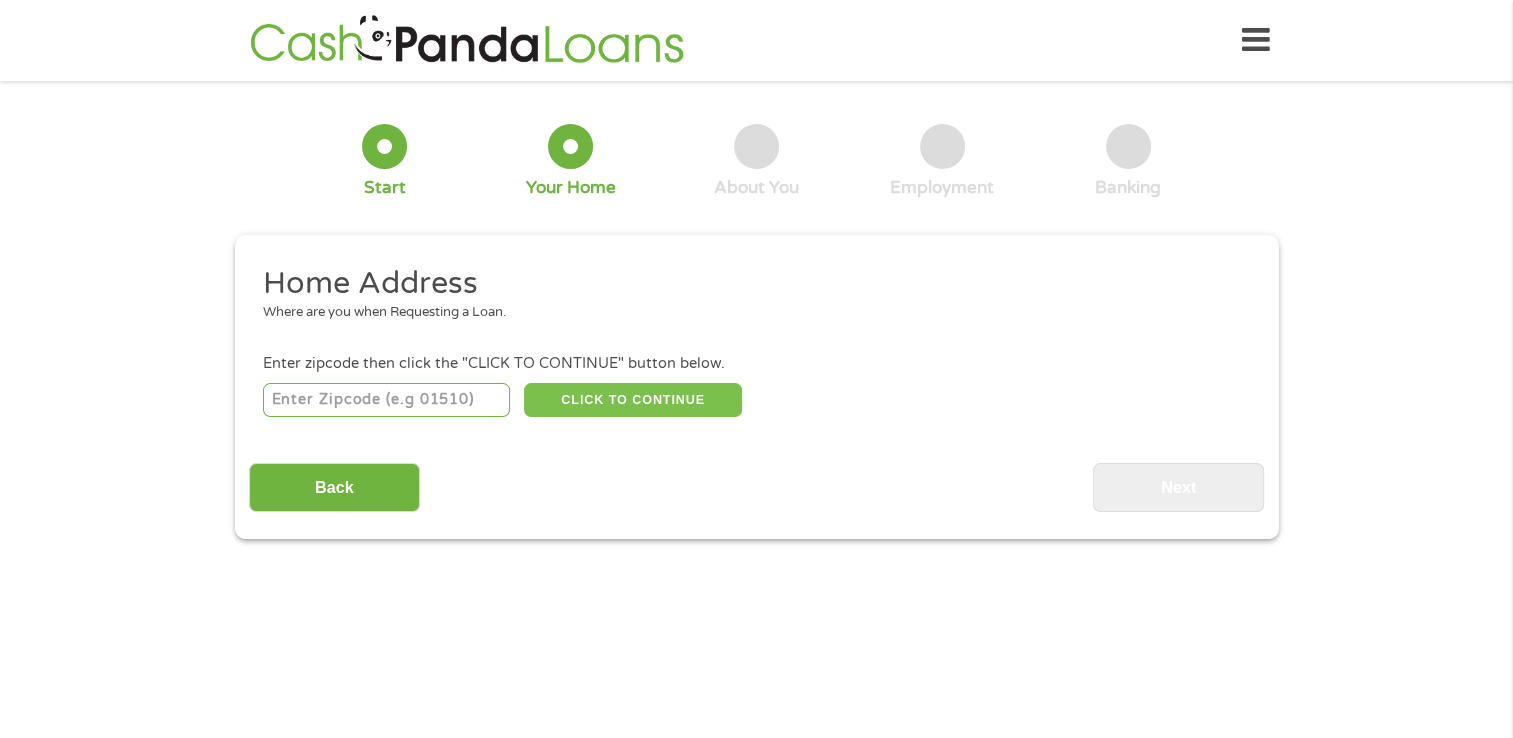 click on "CLICK TO CONTINUE" at bounding box center (633, 400) 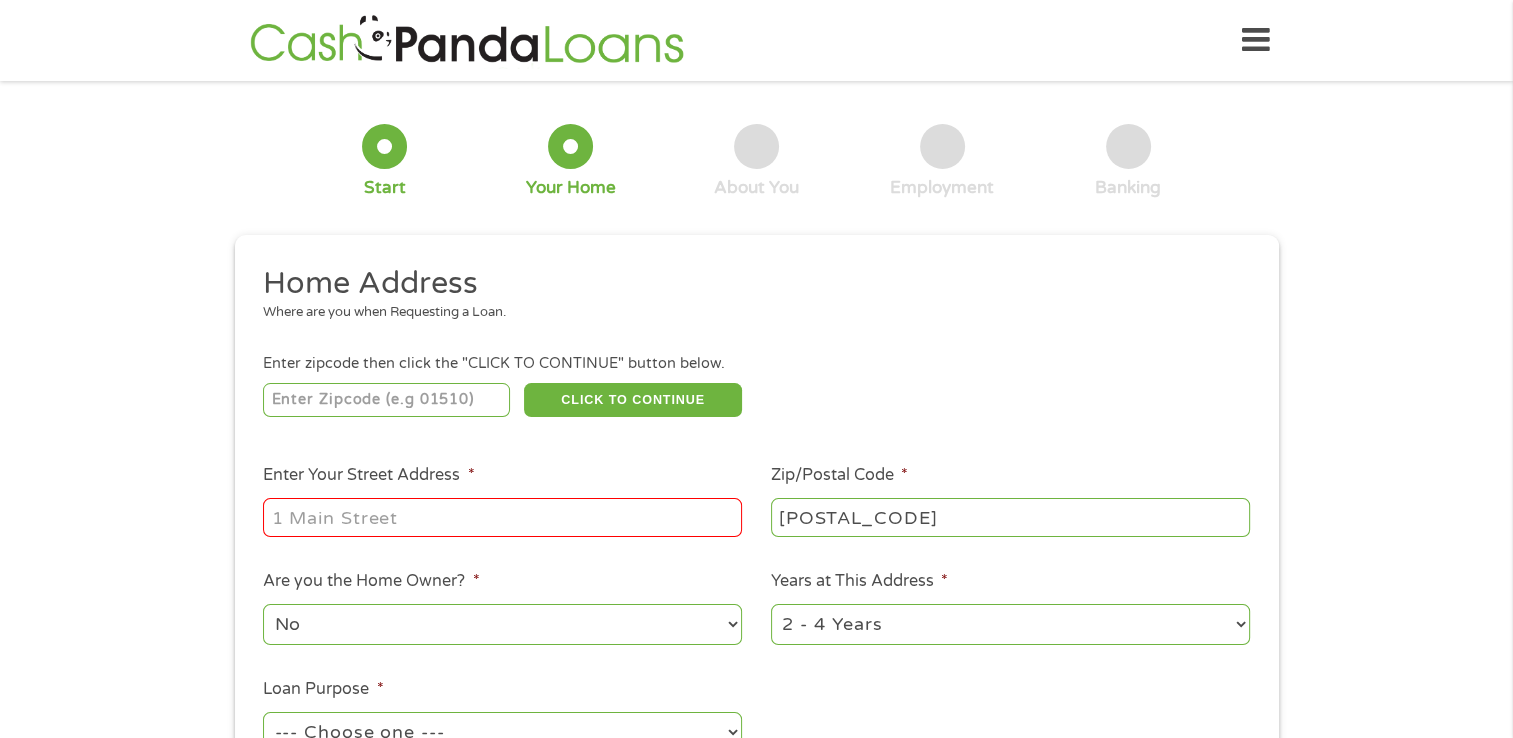 click on "Enter Your Street Address *" at bounding box center (502, 517) 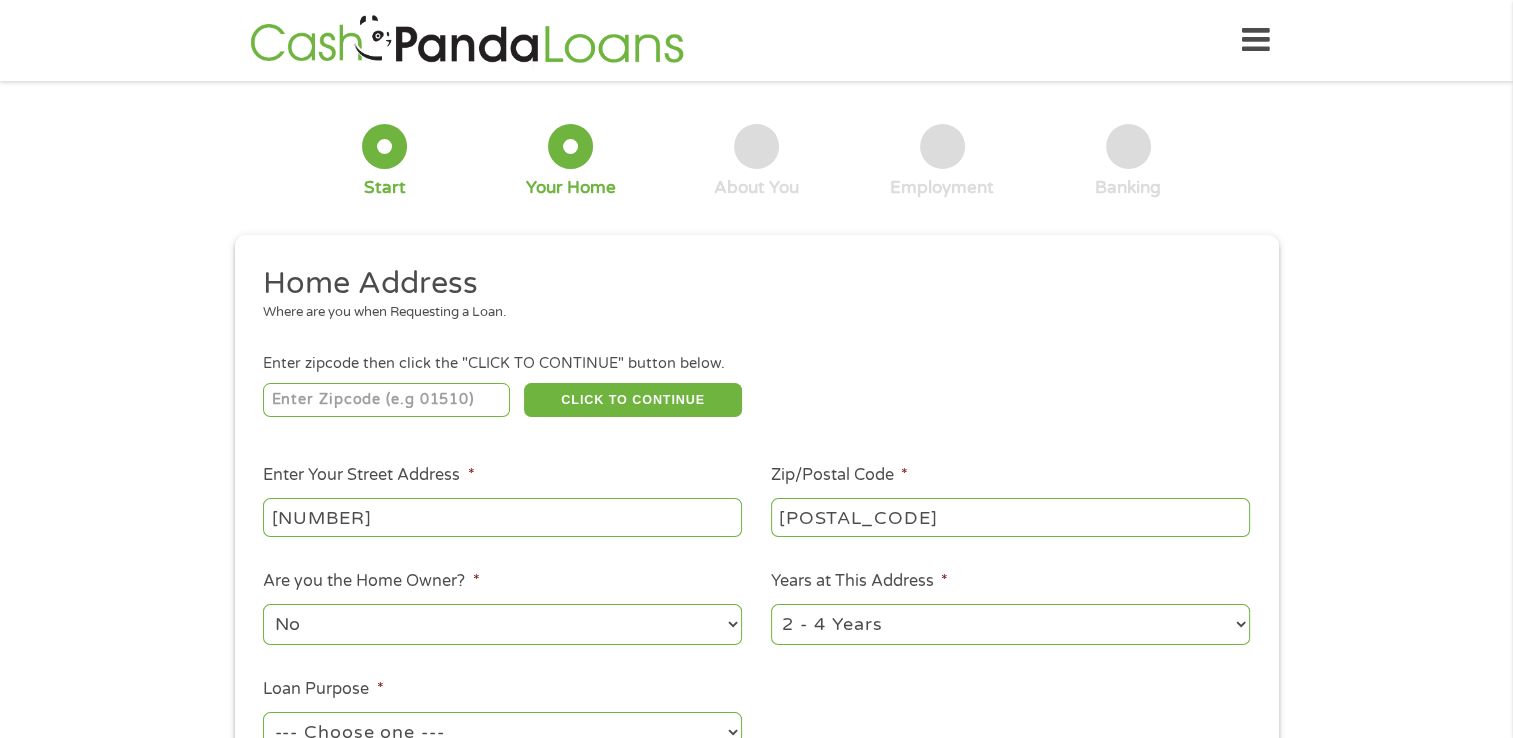 type on "[NUMBER] [STREET], [CITY], [STATE], [COUNTRY]" 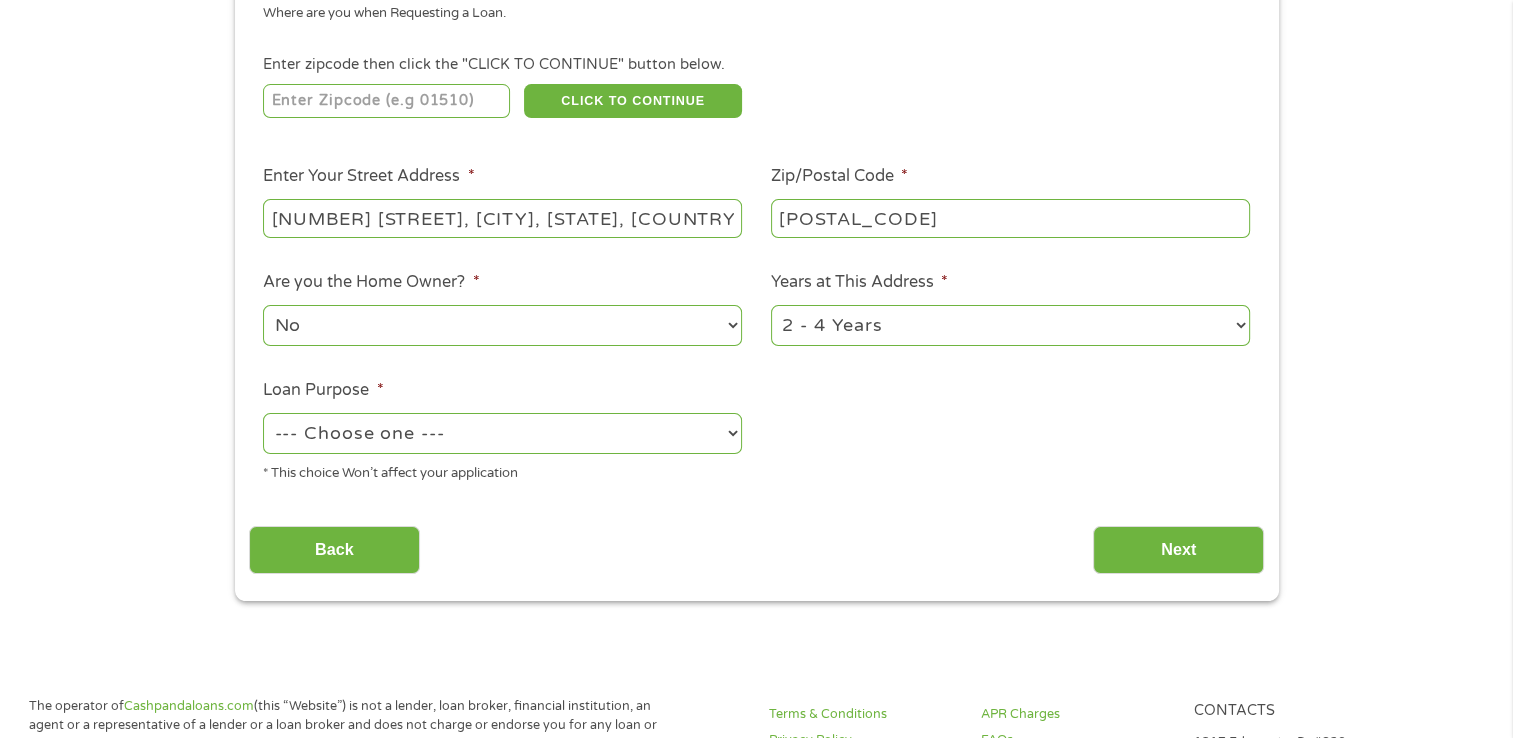 scroll, scrollTop: 337, scrollLeft: 0, axis: vertical 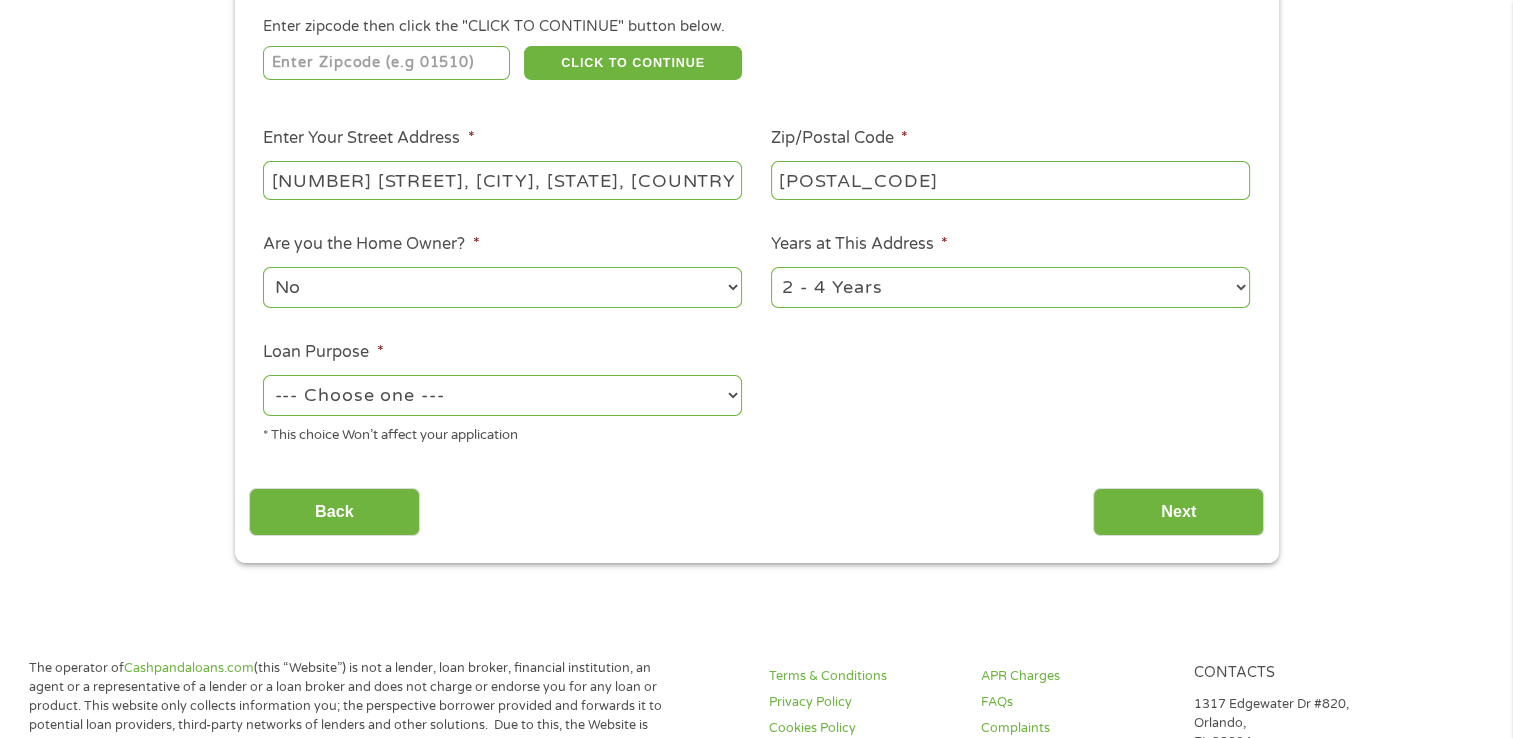 click on "--- Choose one --- Pay Bills Debt Consolidation Home Improvement Major Purchase Car Loan Short Term Cash Medical Expenses Other" at bounding box center (502, 395) 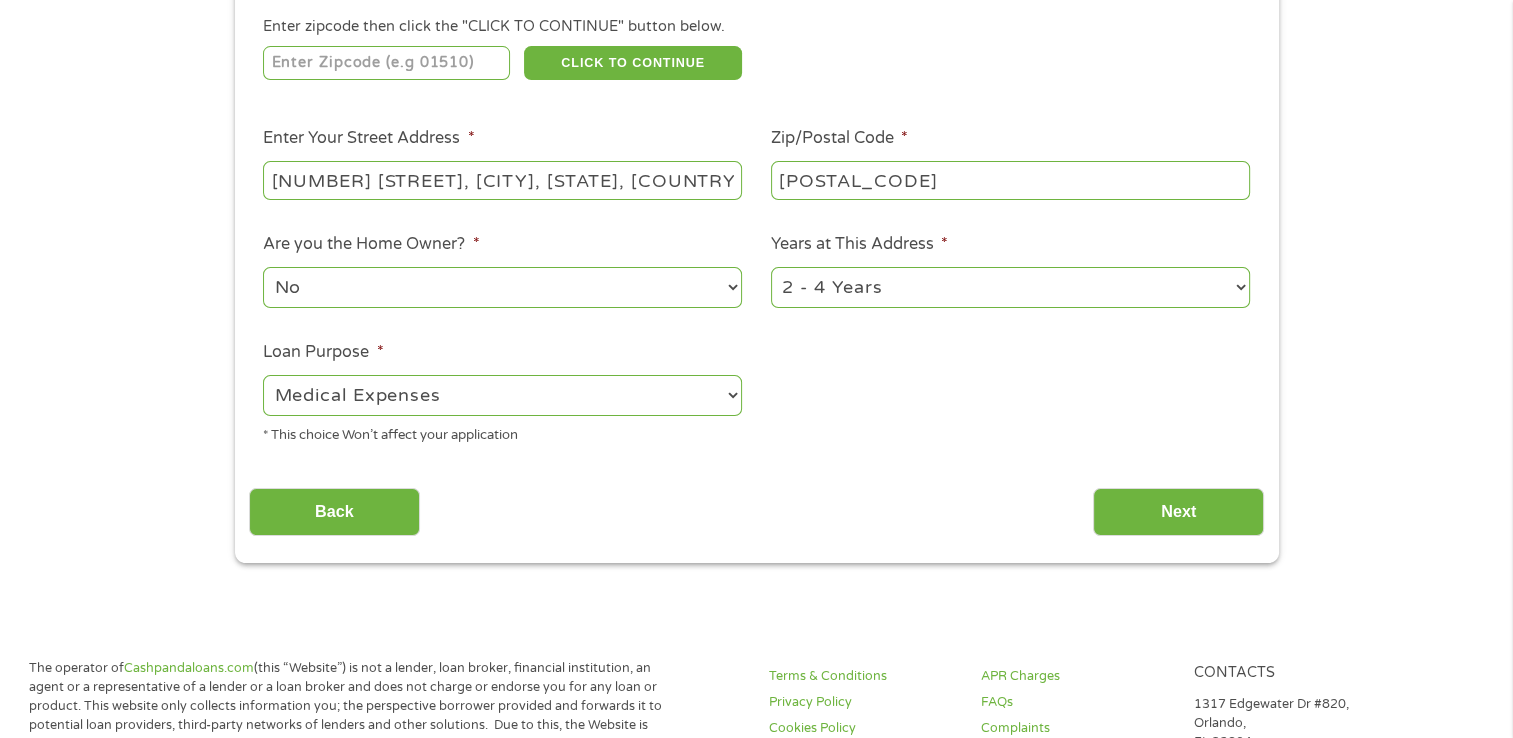 click on "--- Choose one --- Pay Bills Debt Consolidation Home Improvement Major Purchase Car Loan Short Term Cash Medical Expenses Other" at bounding box center [502, 395] 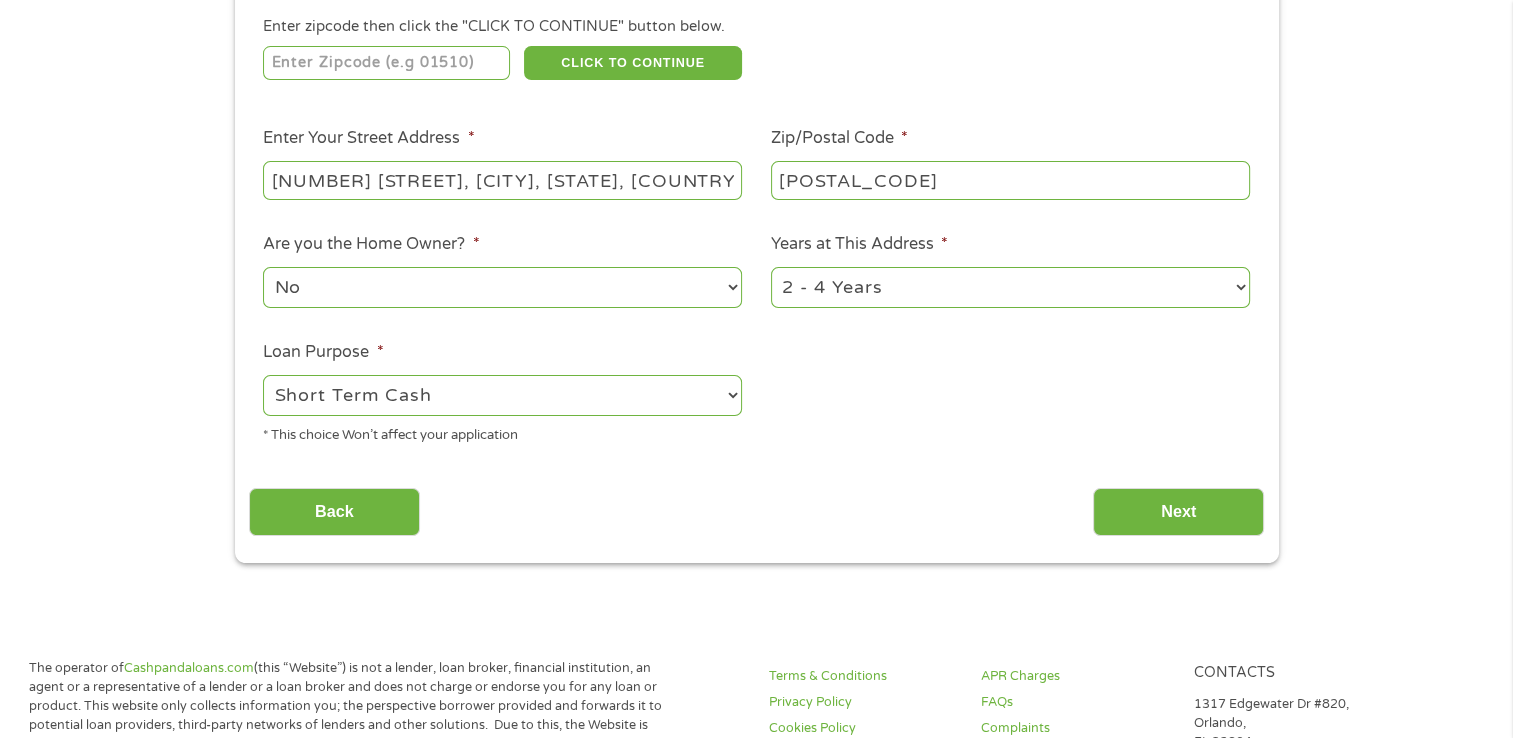 click on "--- Choose one --- Pay Bills Debt Consolidation Home Improvement Major Purchase Car Loan Short Term Cash Medical Expenses Other" at bounding box center [502, 395] 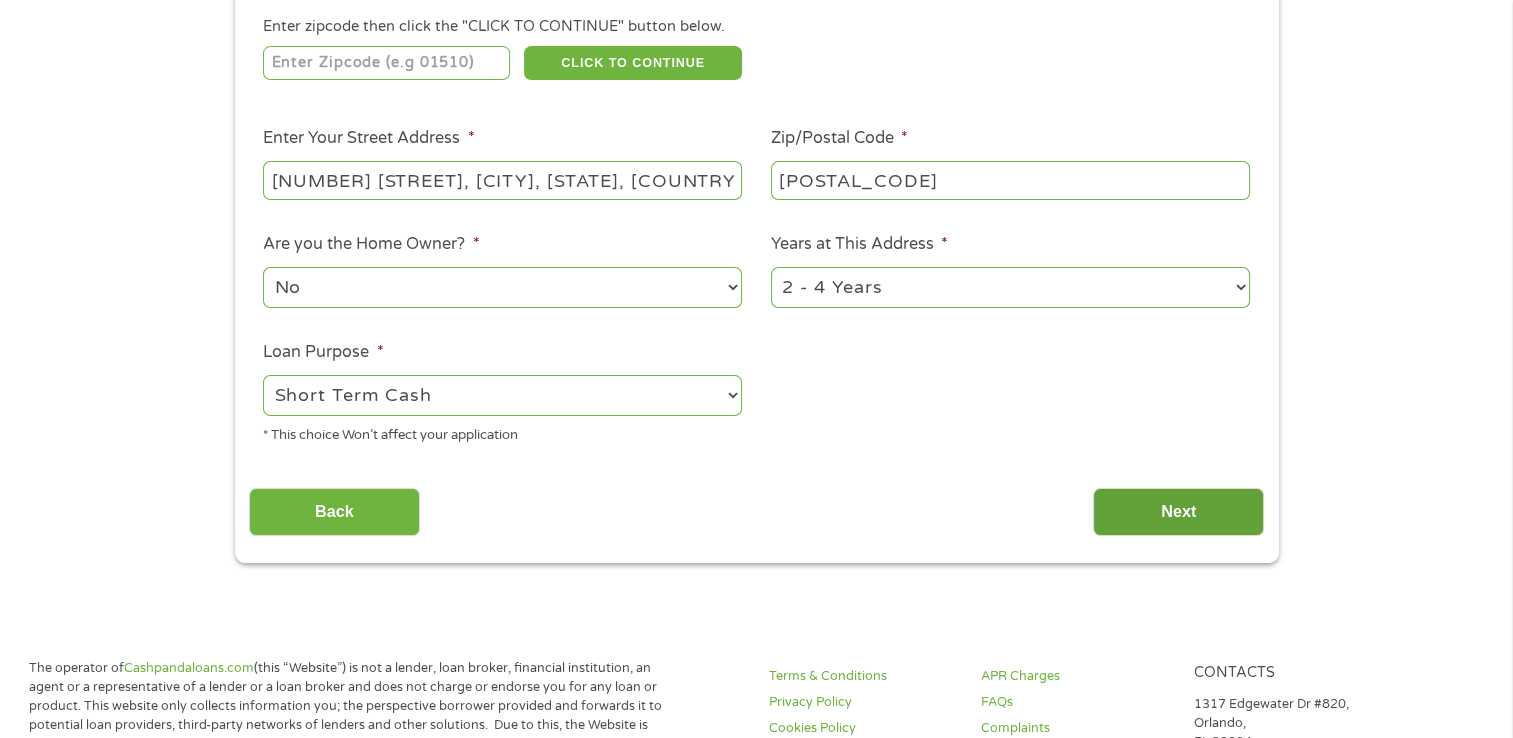 click on "Next" at bounding box center (1178, 512) 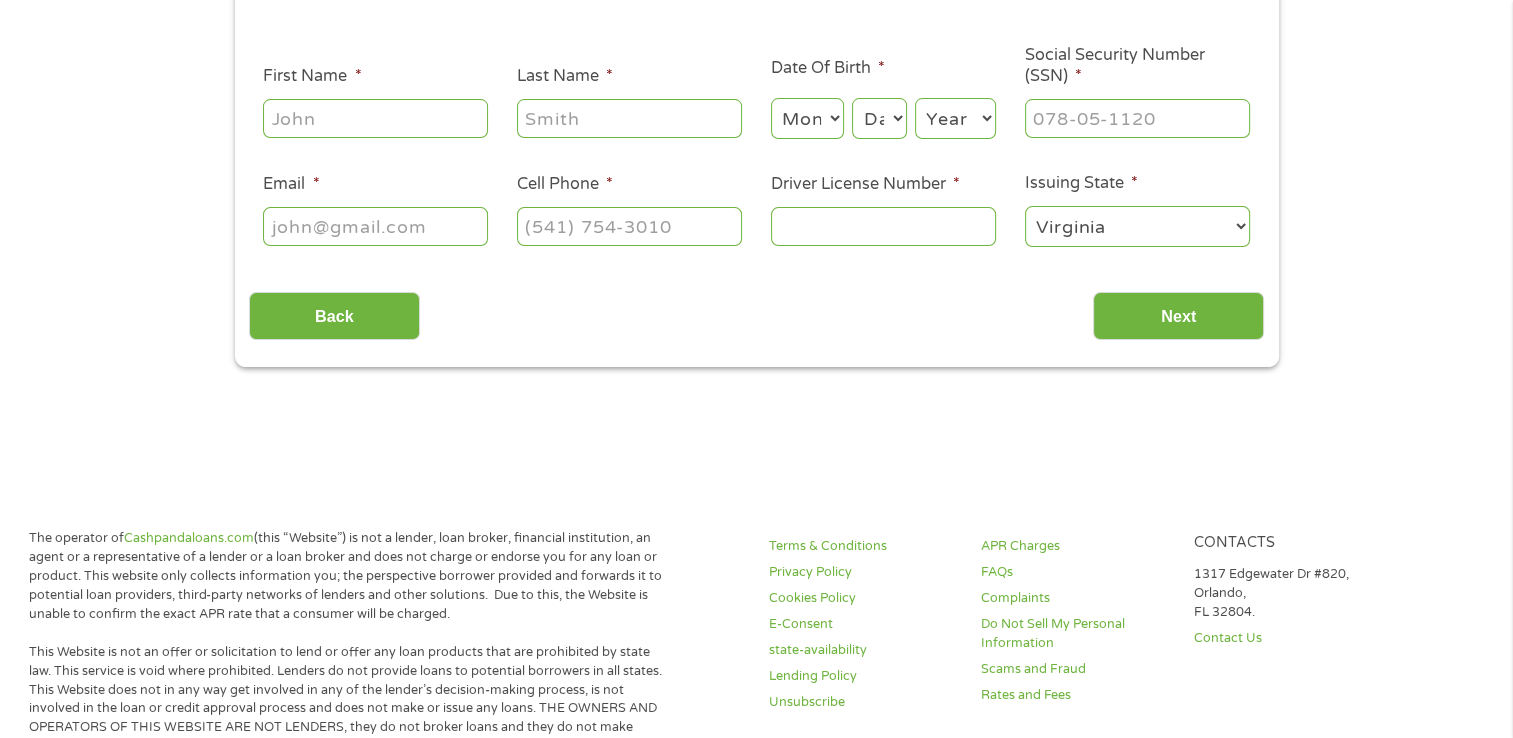 scroll, scrollTop: 8, scrollLeft: 8, axis: both 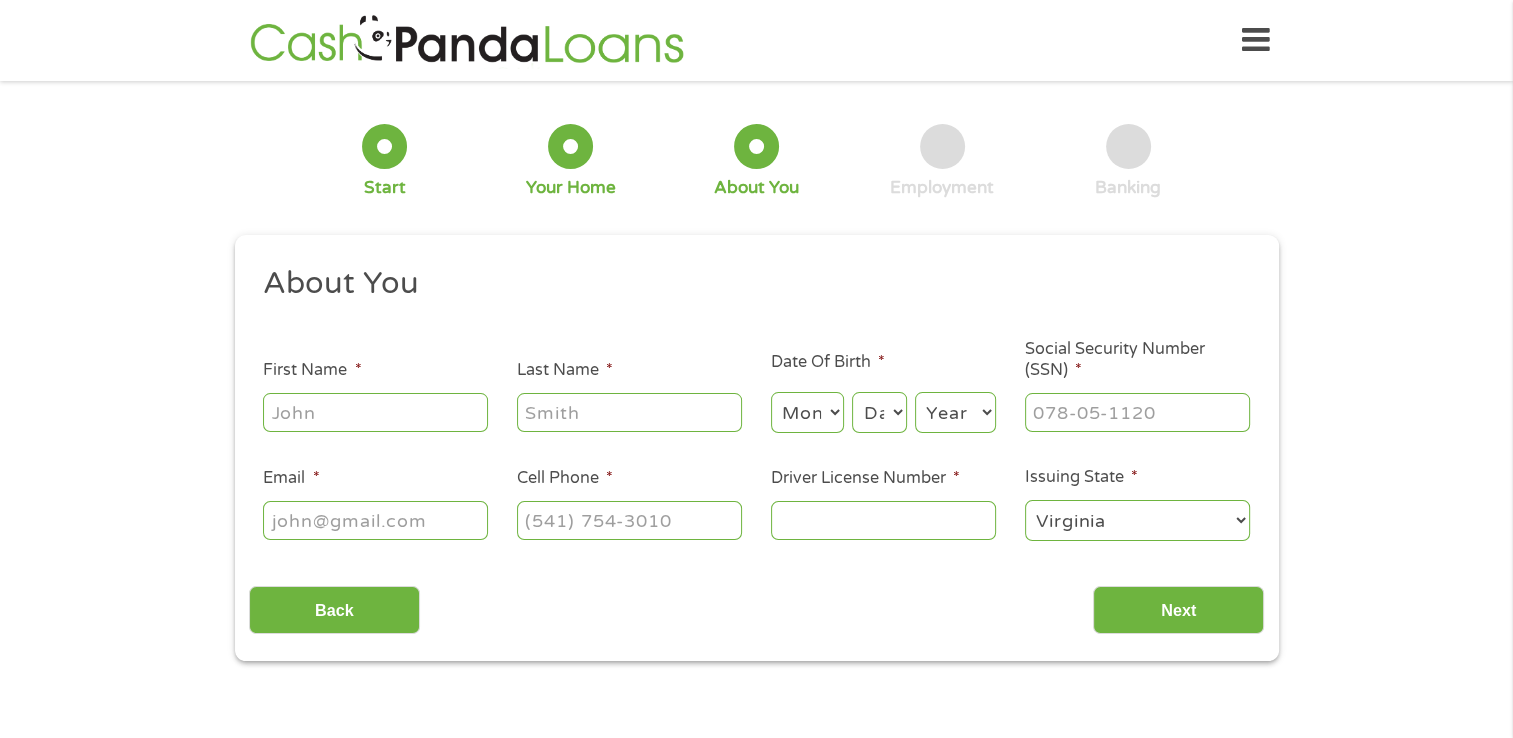 click on "First Name *" at bounding box center (375, 412) 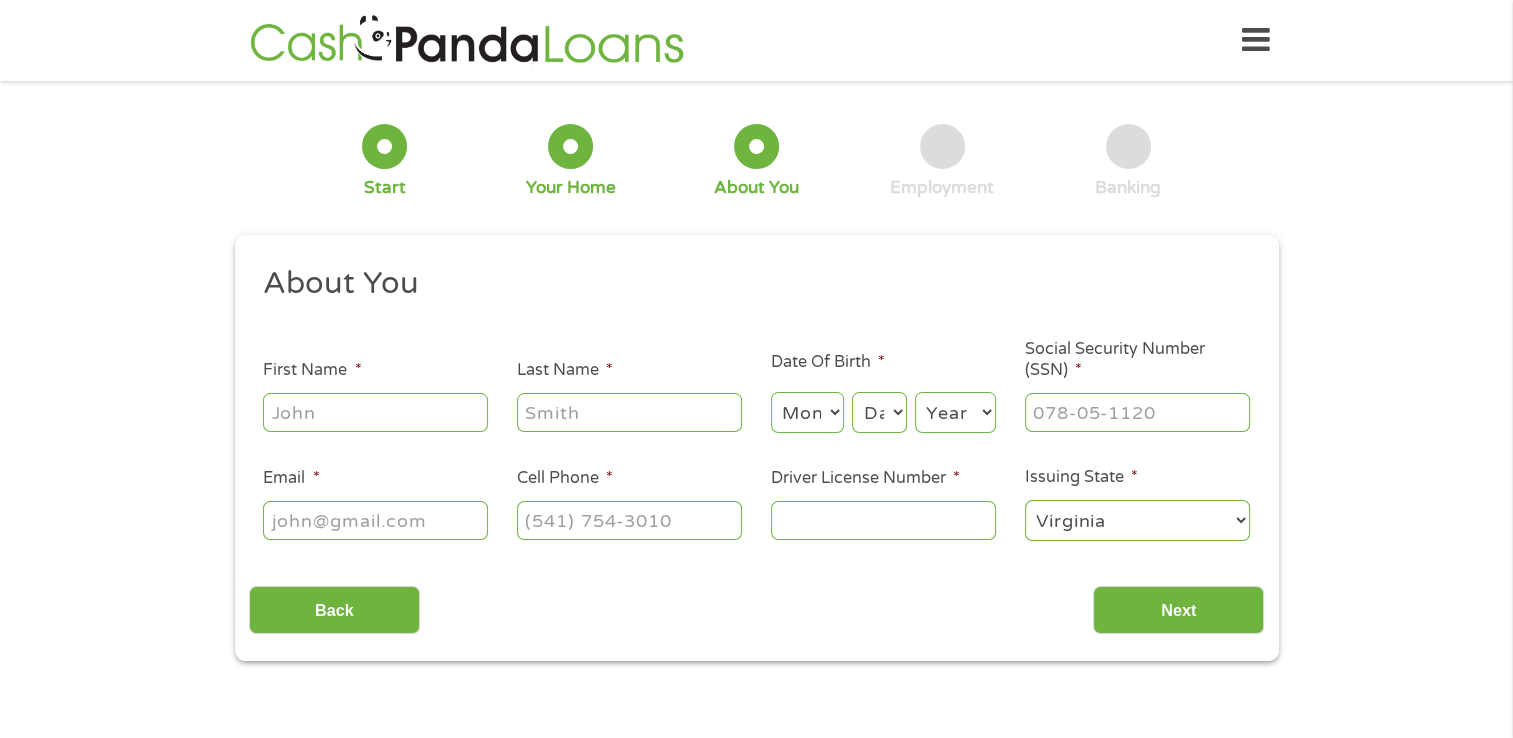 type on "[FIRST]" 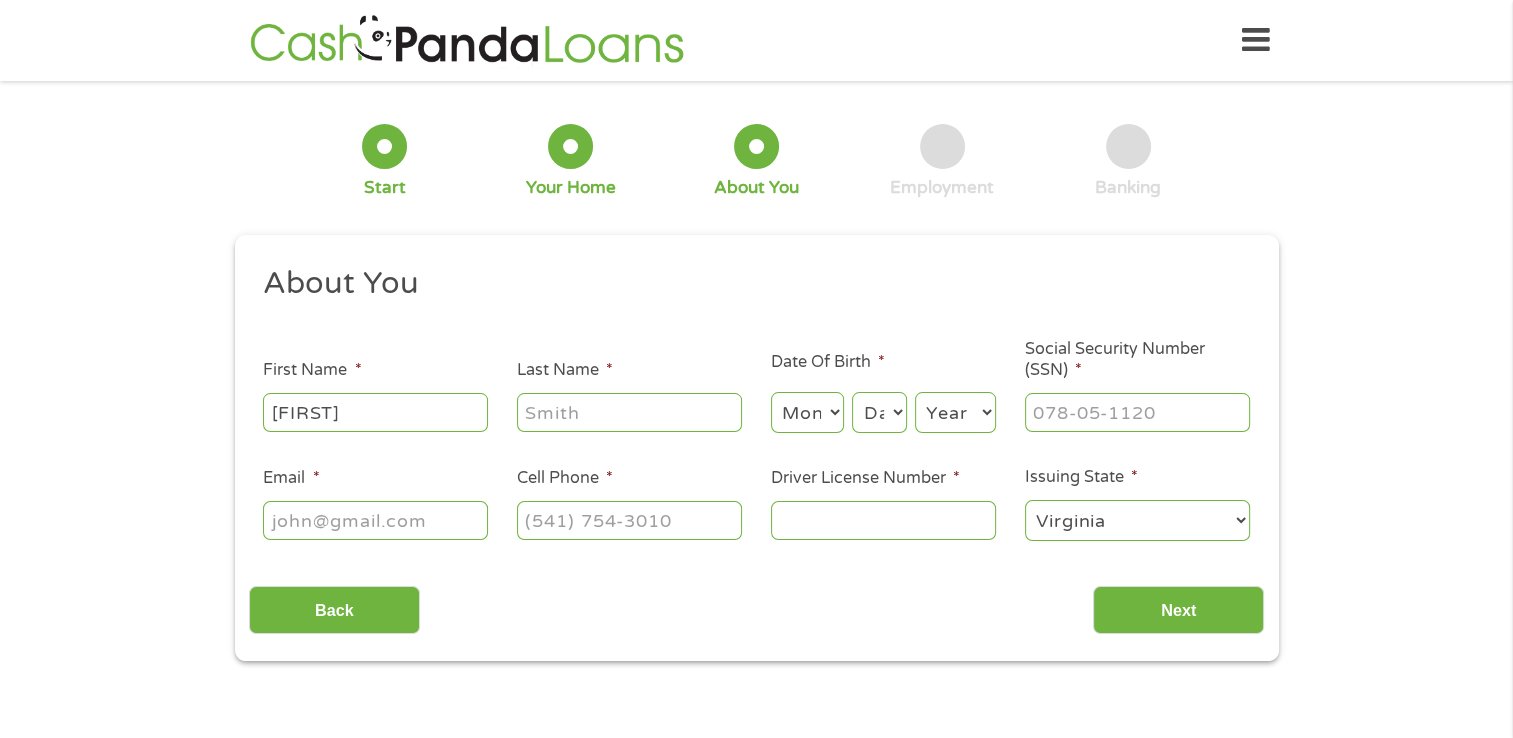 type on "[LAST]" 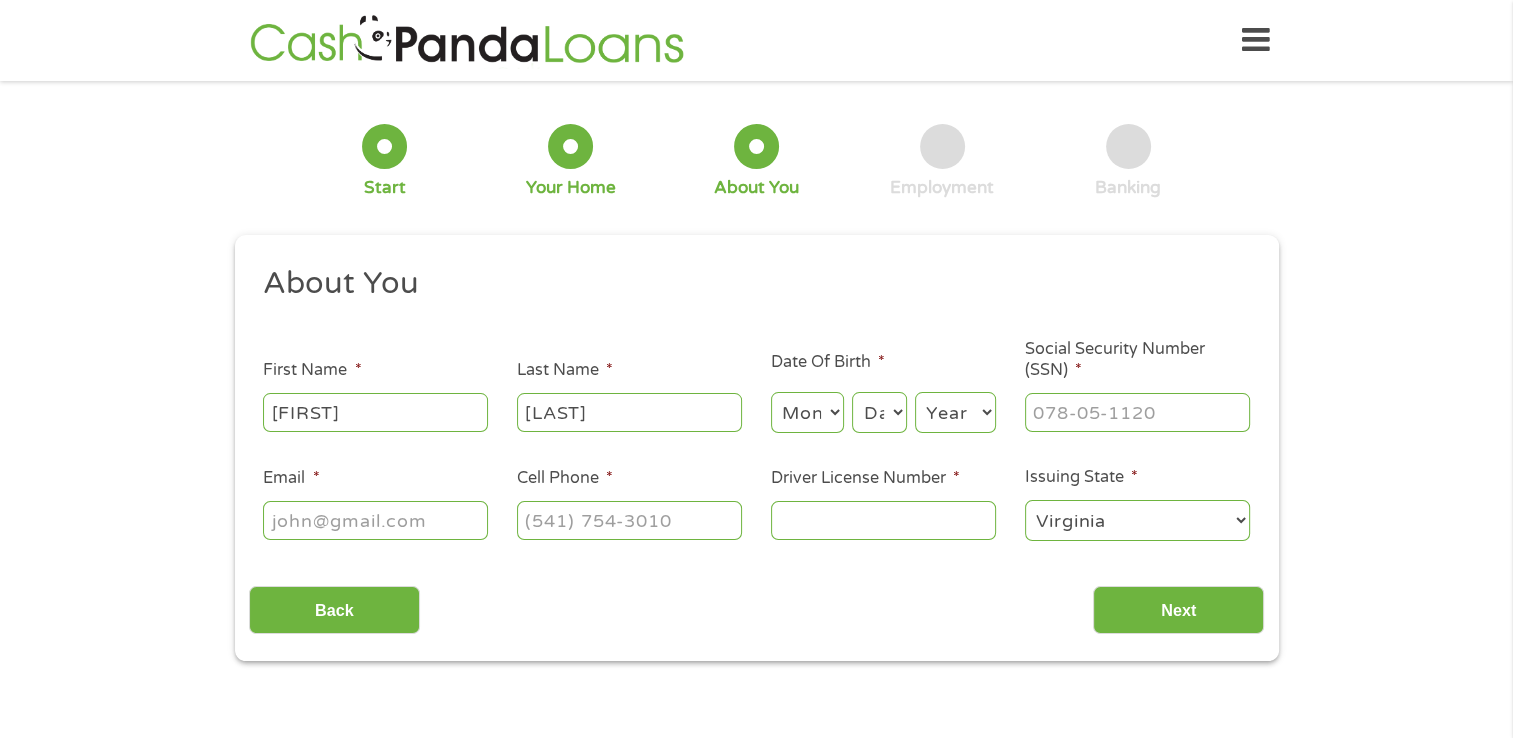 select on "9" 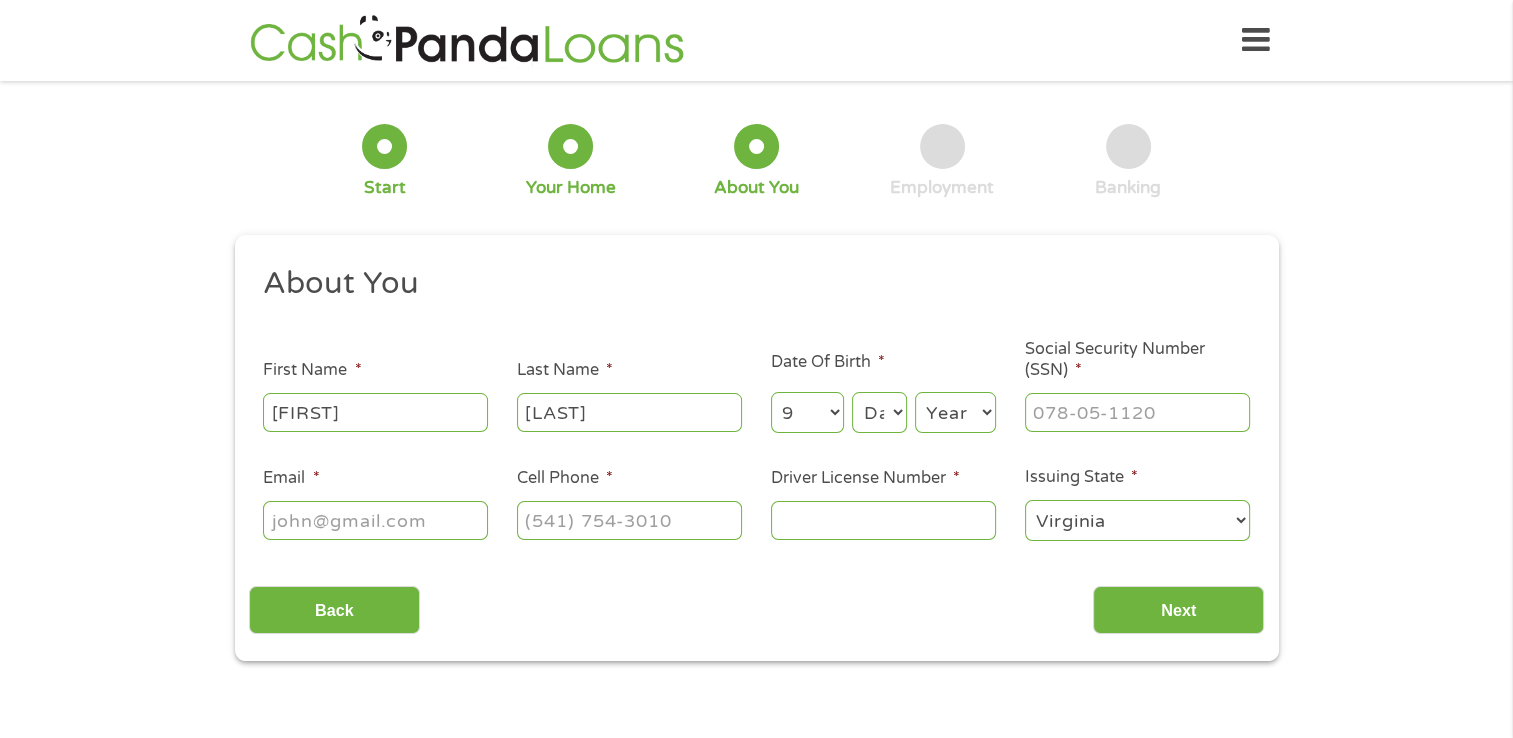 select on "20" 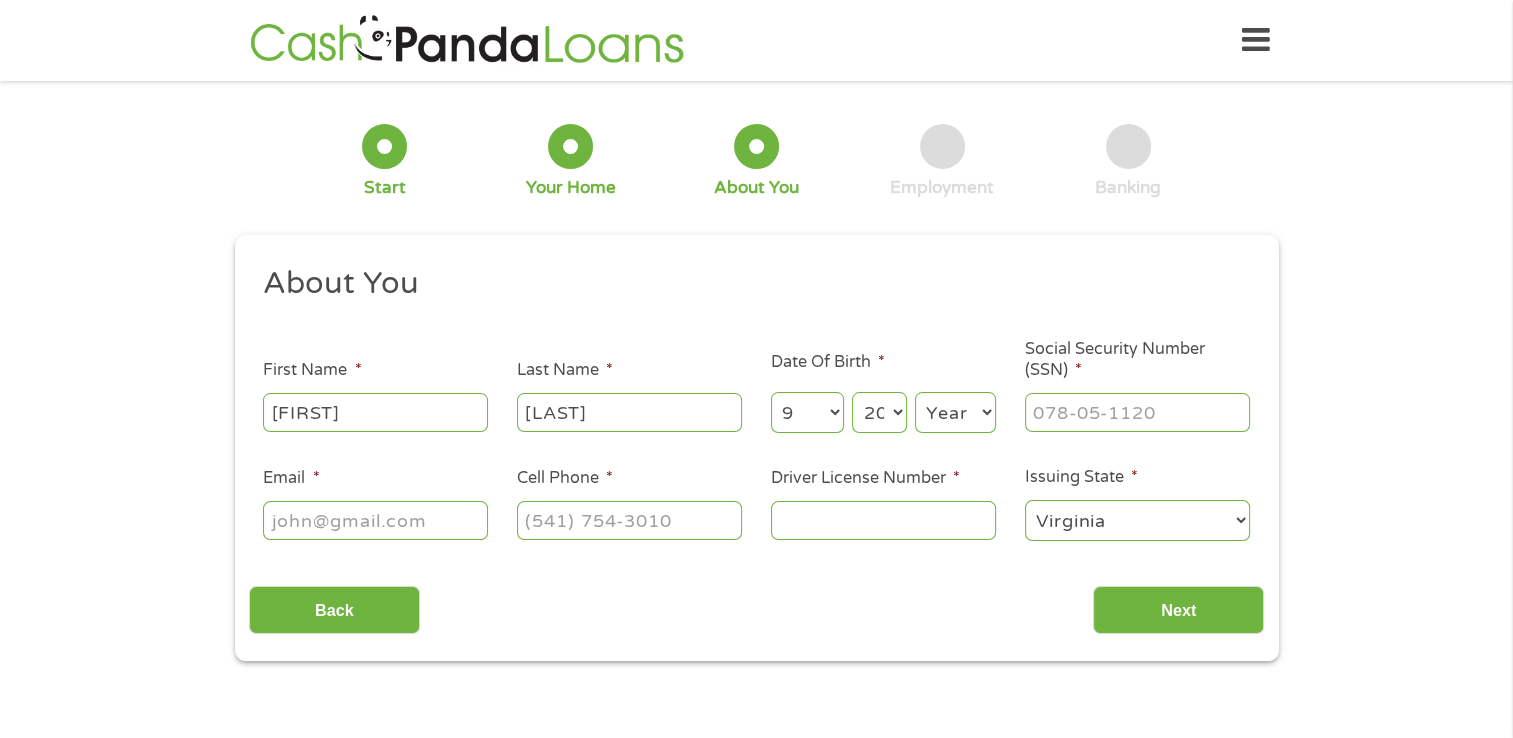 select on "1978" 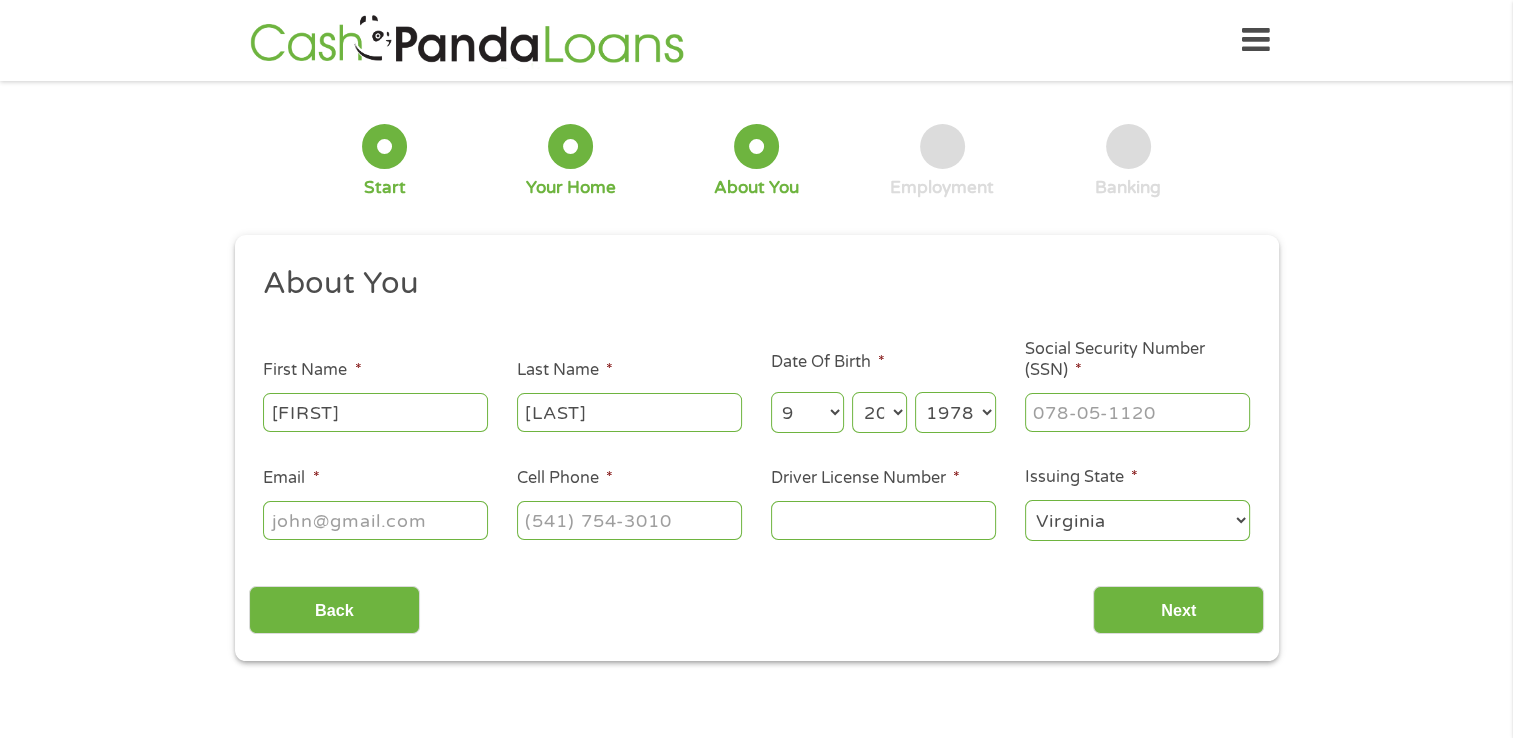 type on "[FIRST].[LAST]@[DOMAIN]" 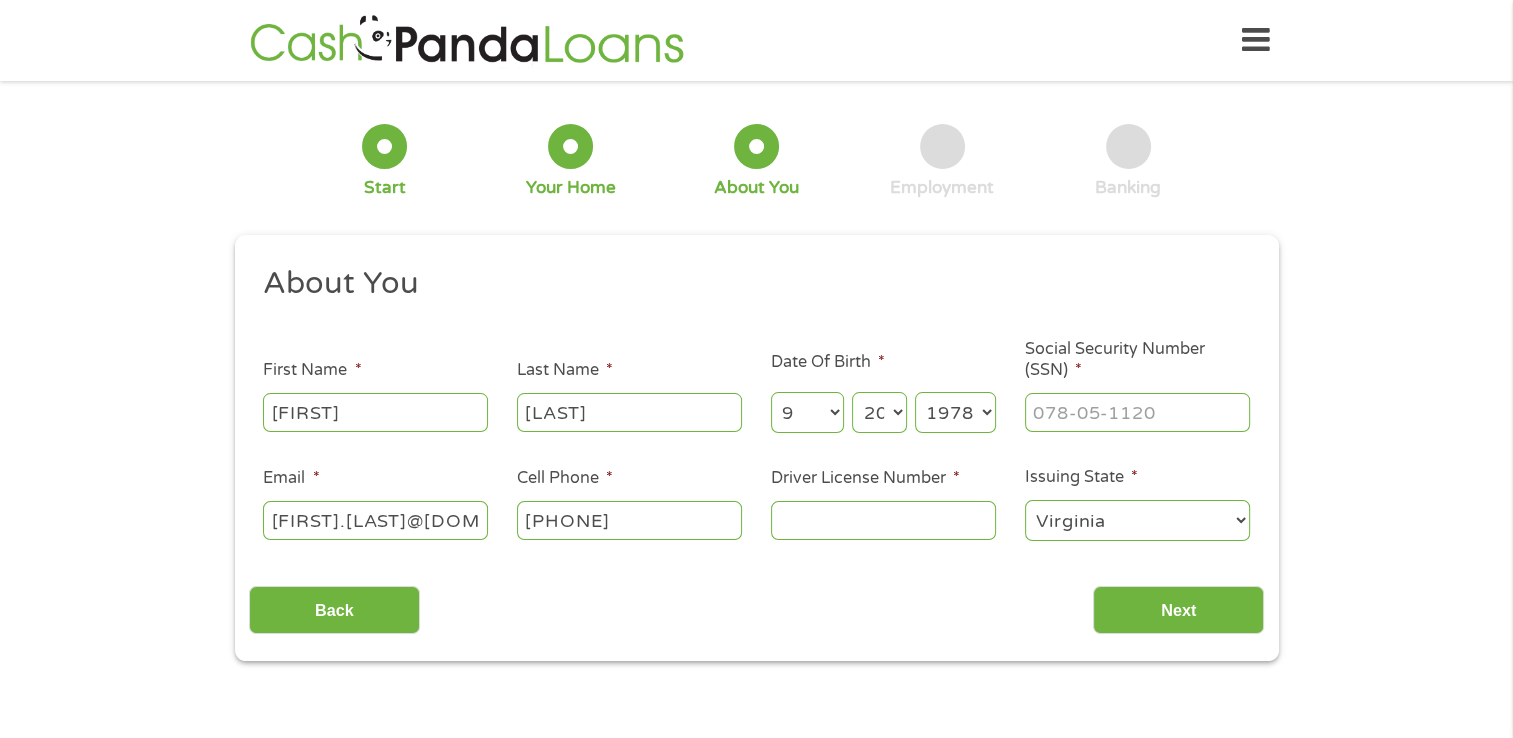 type on "([PHONE]) [PHONE]-[NUMBER]" 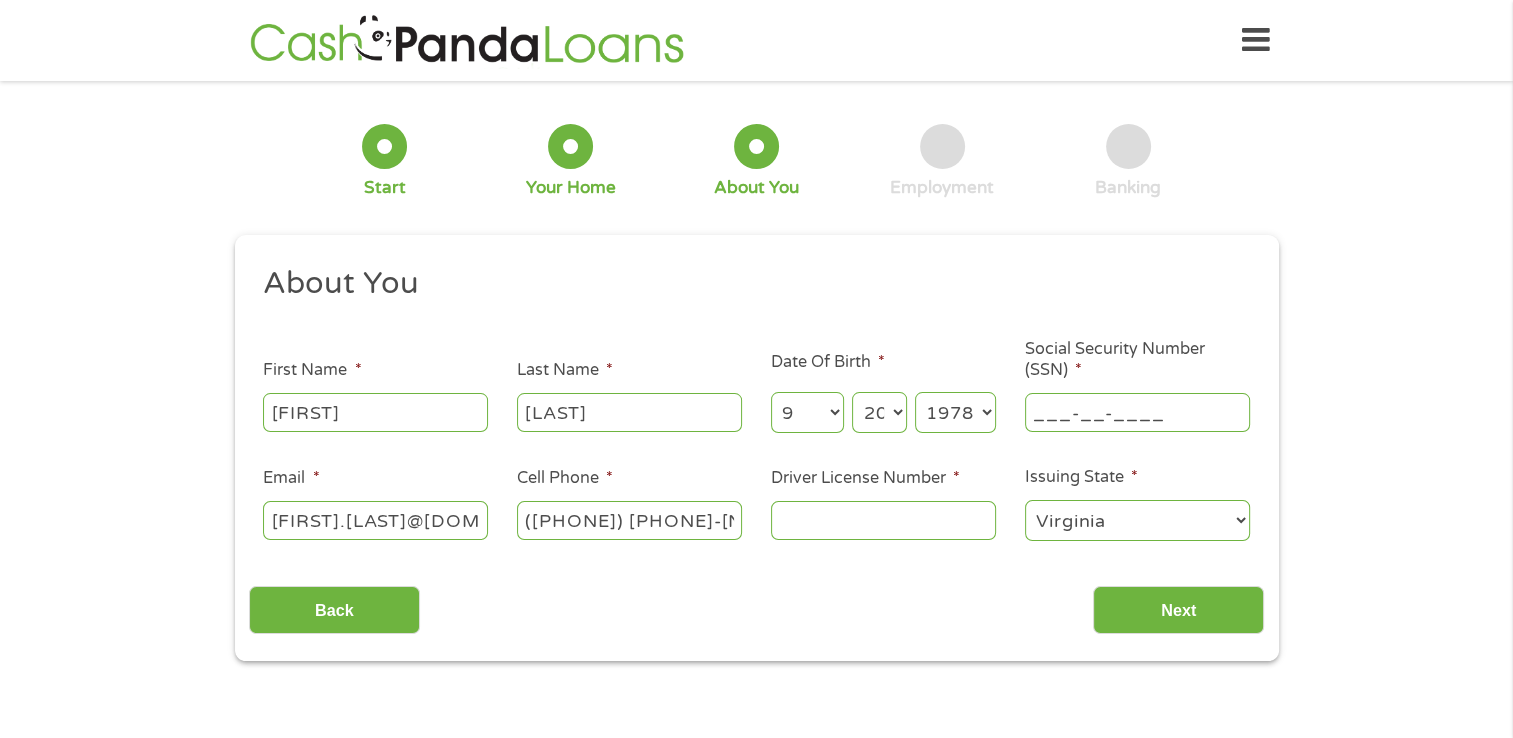 click on "___-__-____" at bounding box center (1137, 412) 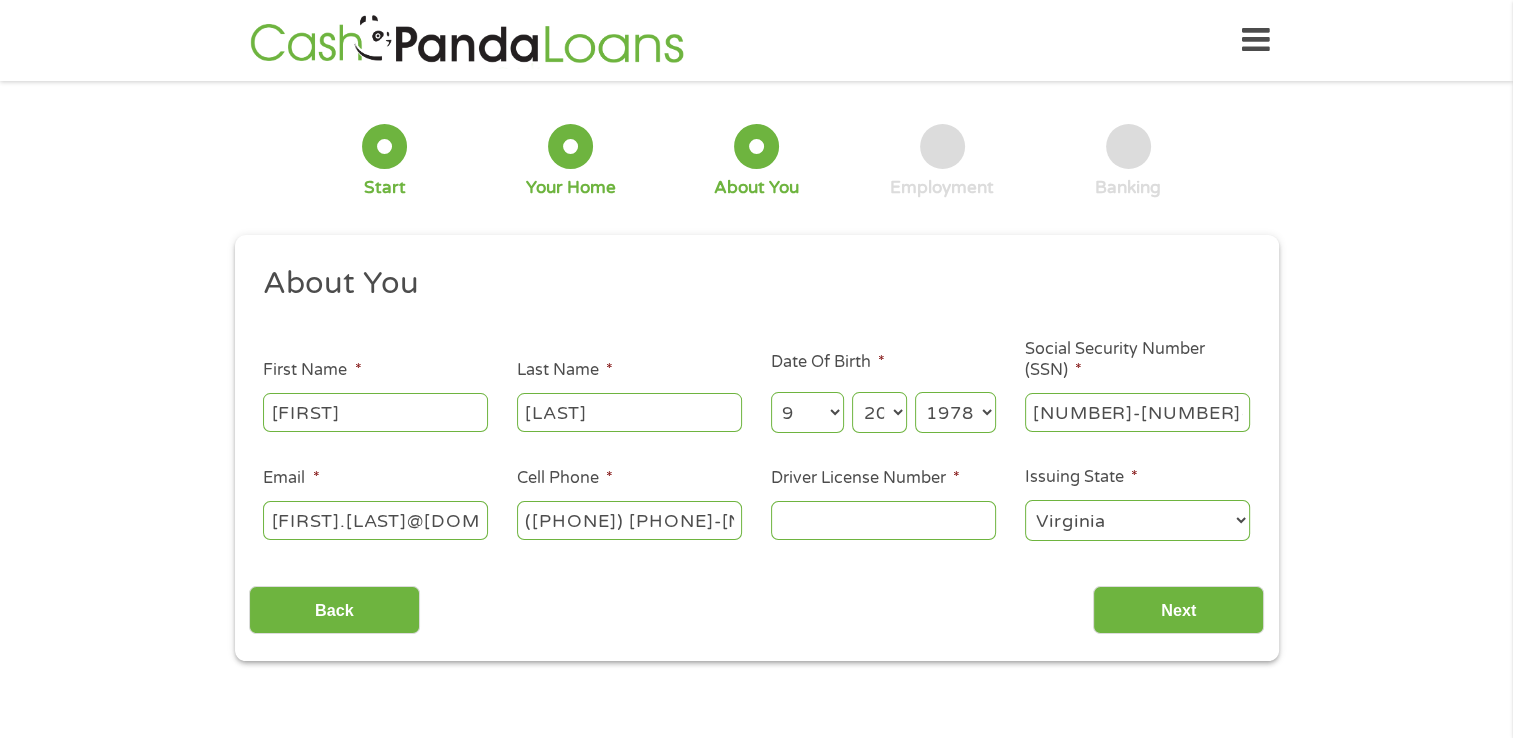type on "[NUMBER]-[NUMBER]-[NUMBER]" 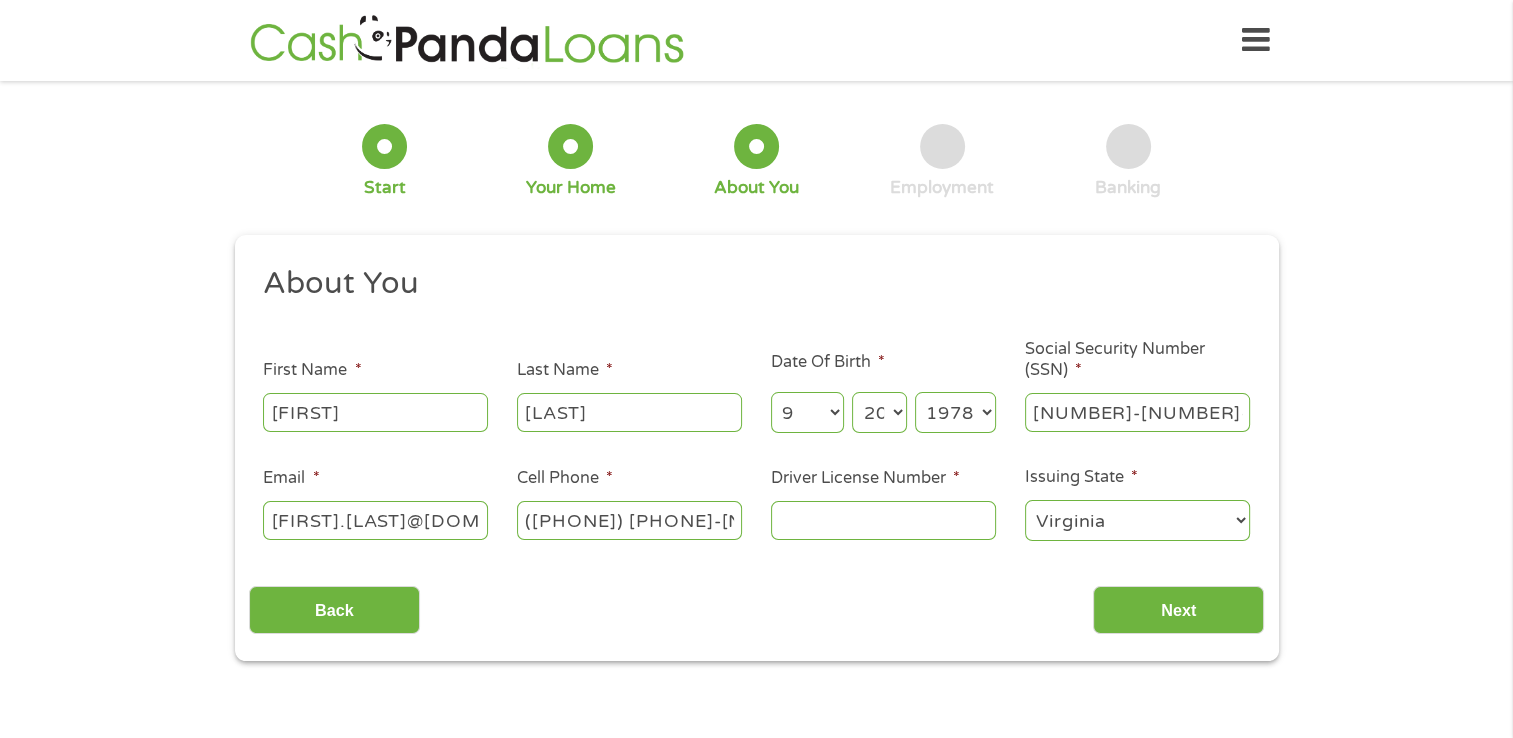 click on "Driver License Number *" at bounding box center (883, 520) 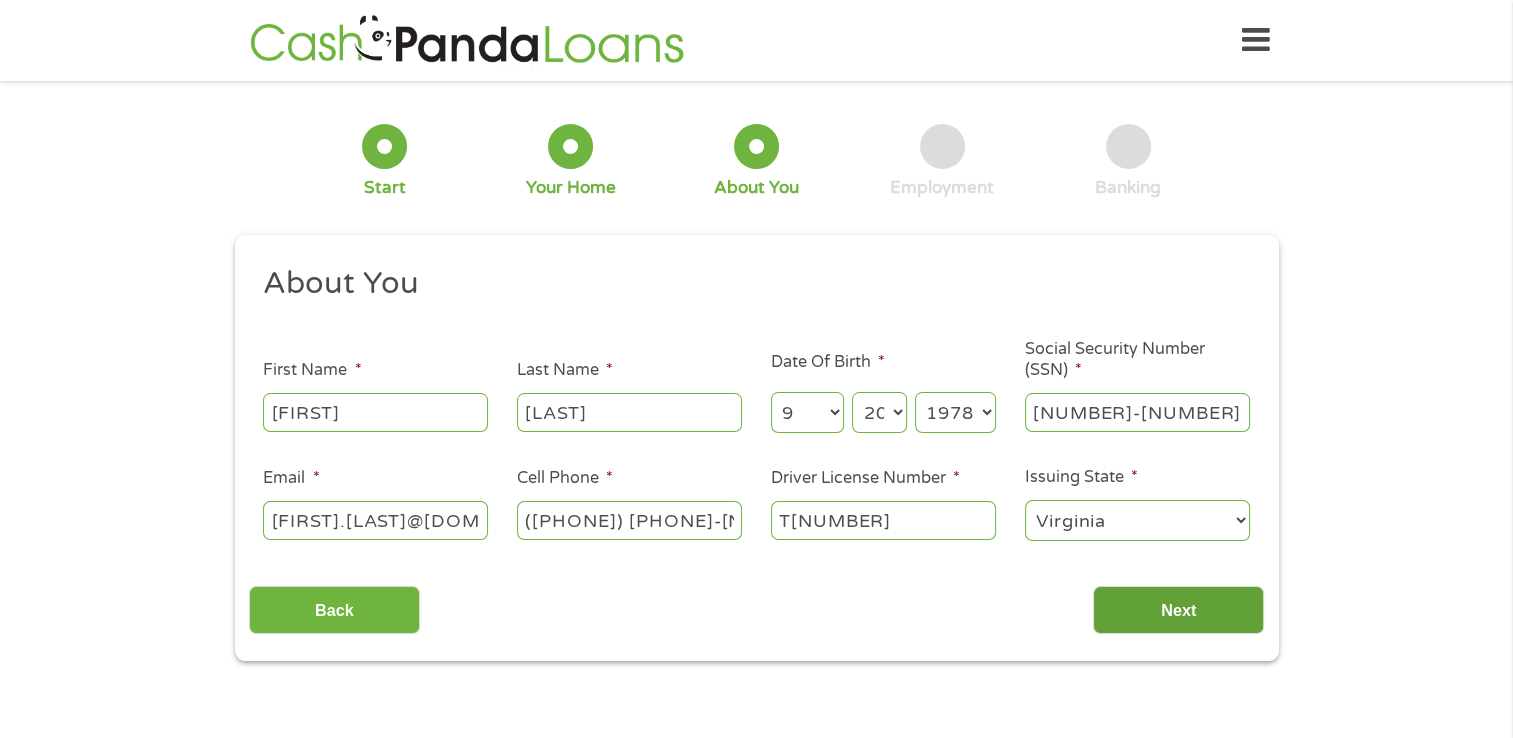 type on "T[NUMBER]" 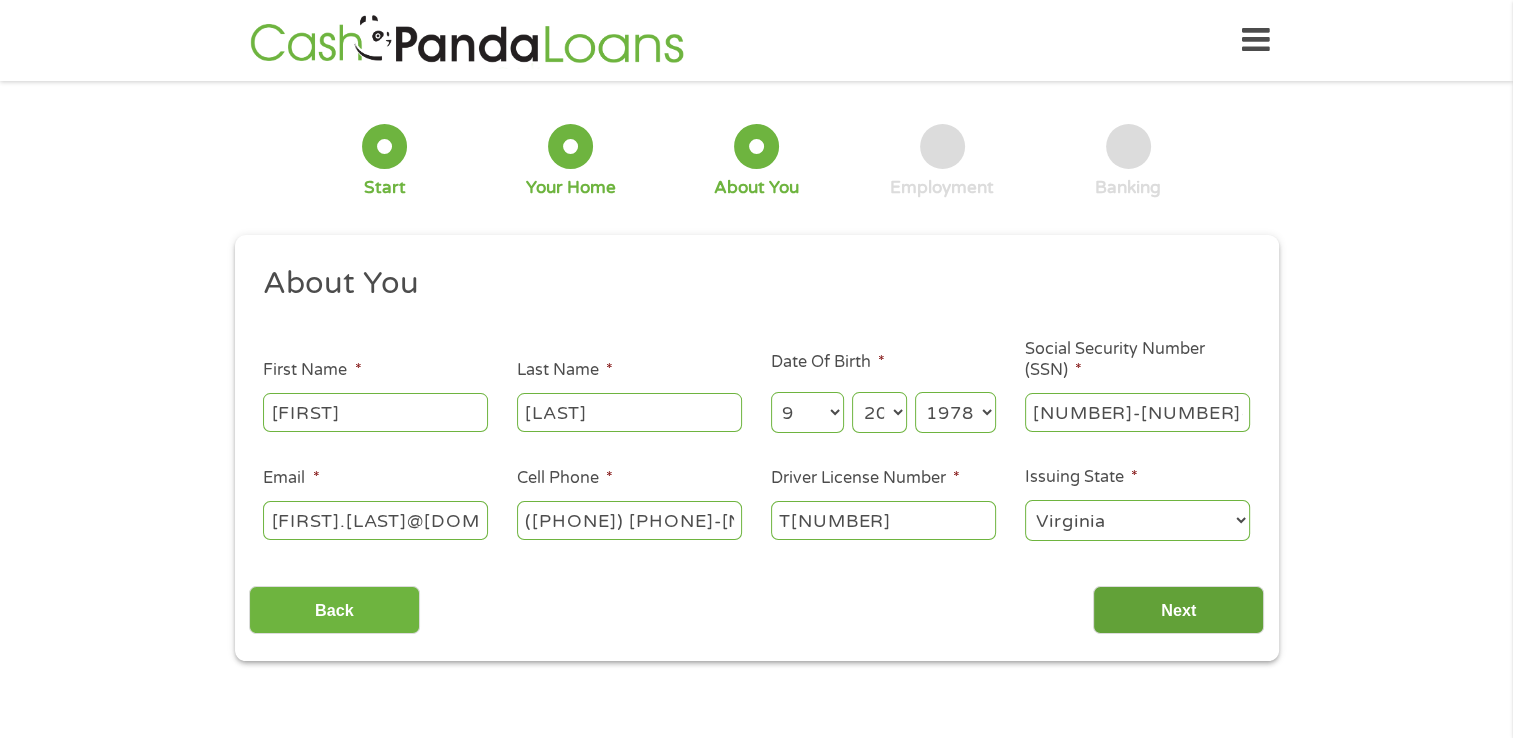 scroll, scrollTop: 8, scrollLeft: 8, axis: both 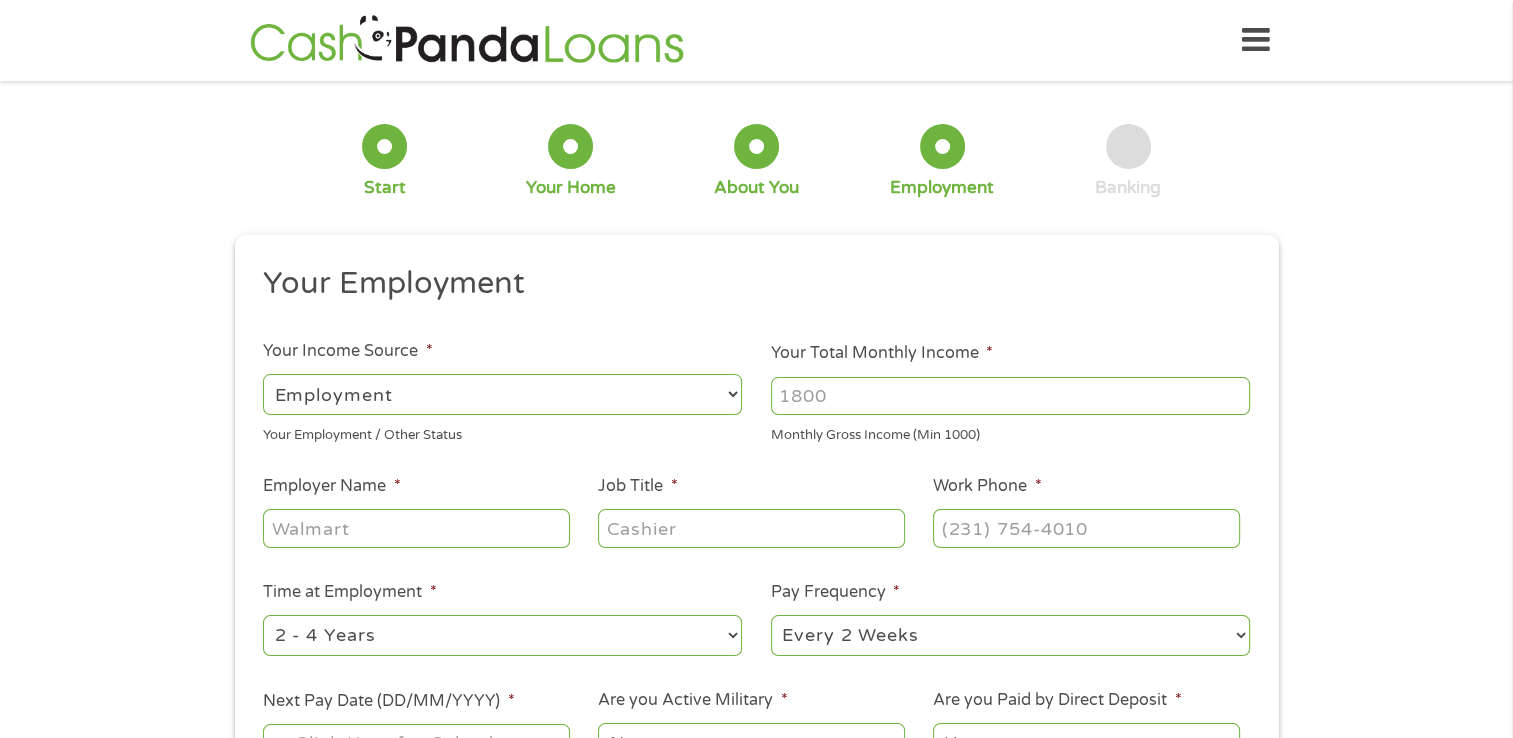 click on "Your Total Monthly Income *" at bounding box center (1010, 396) 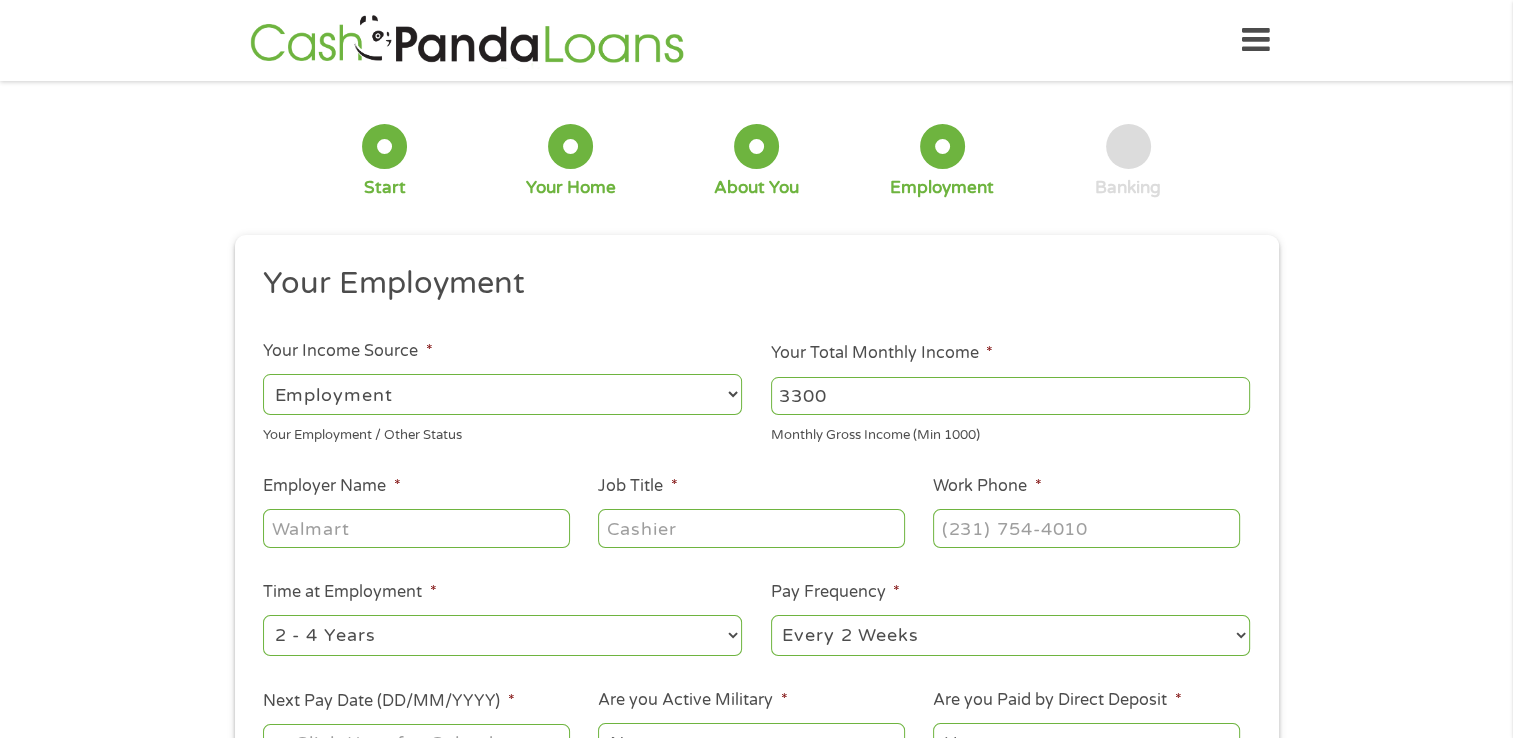 type on "3300" 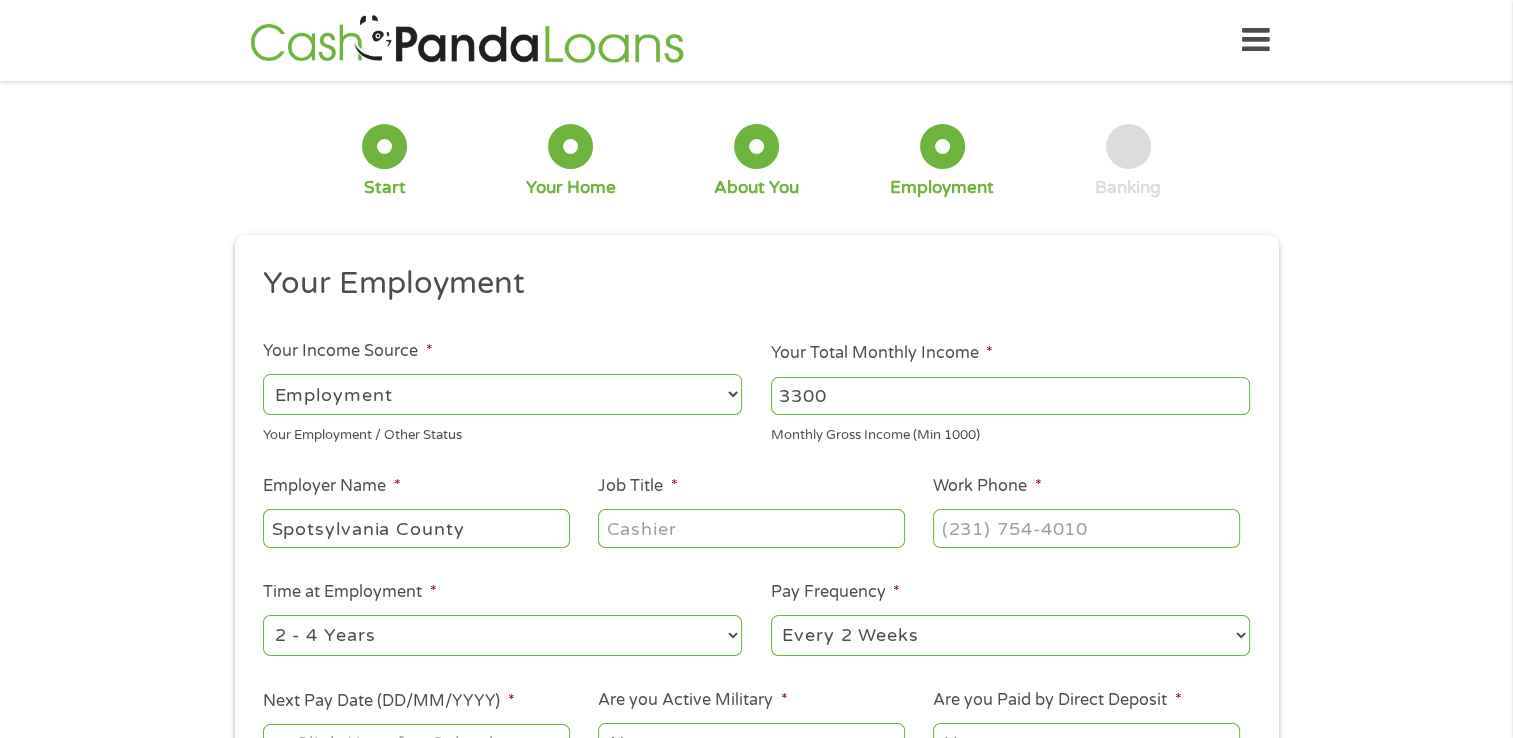 type on "Spotsylvania County" 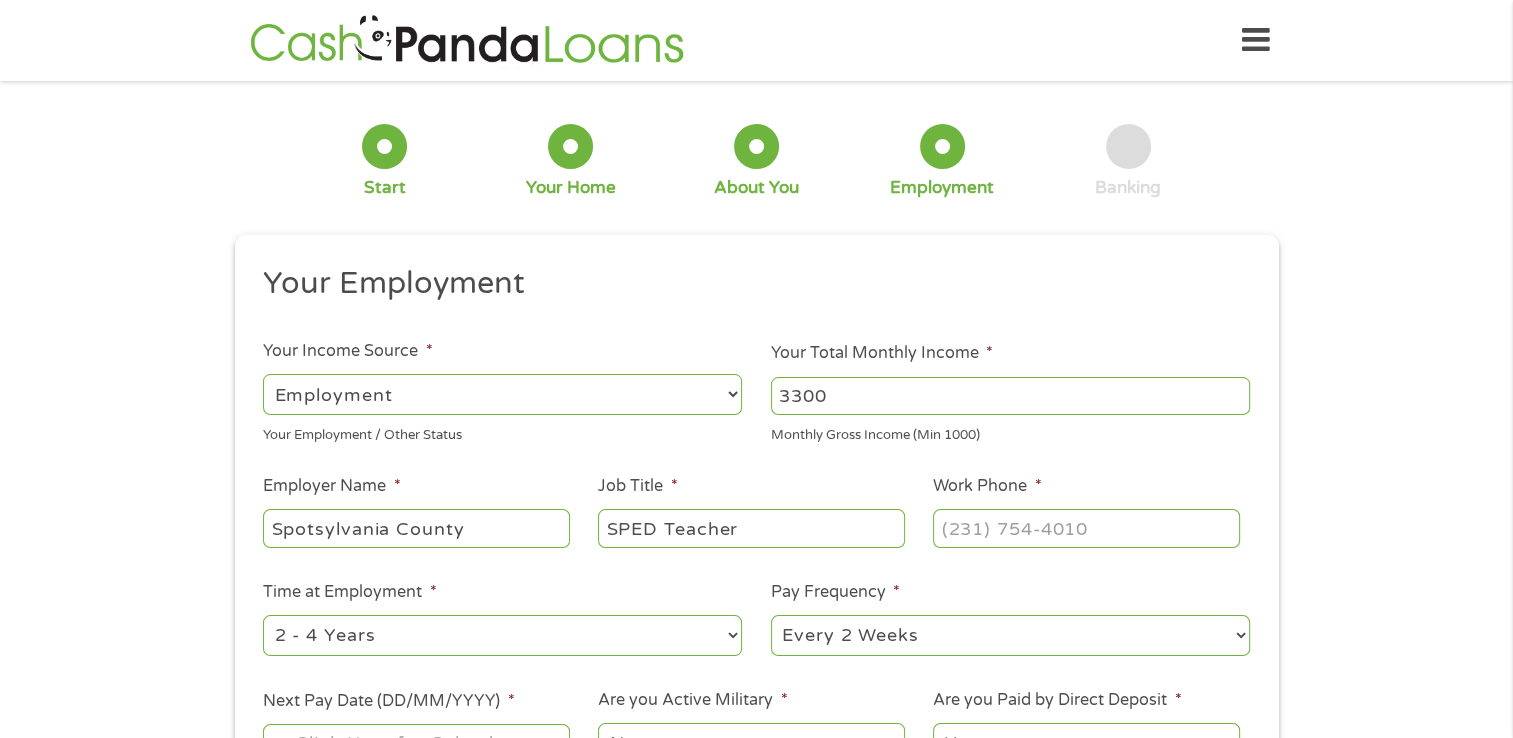 type on "SPED Teacher" 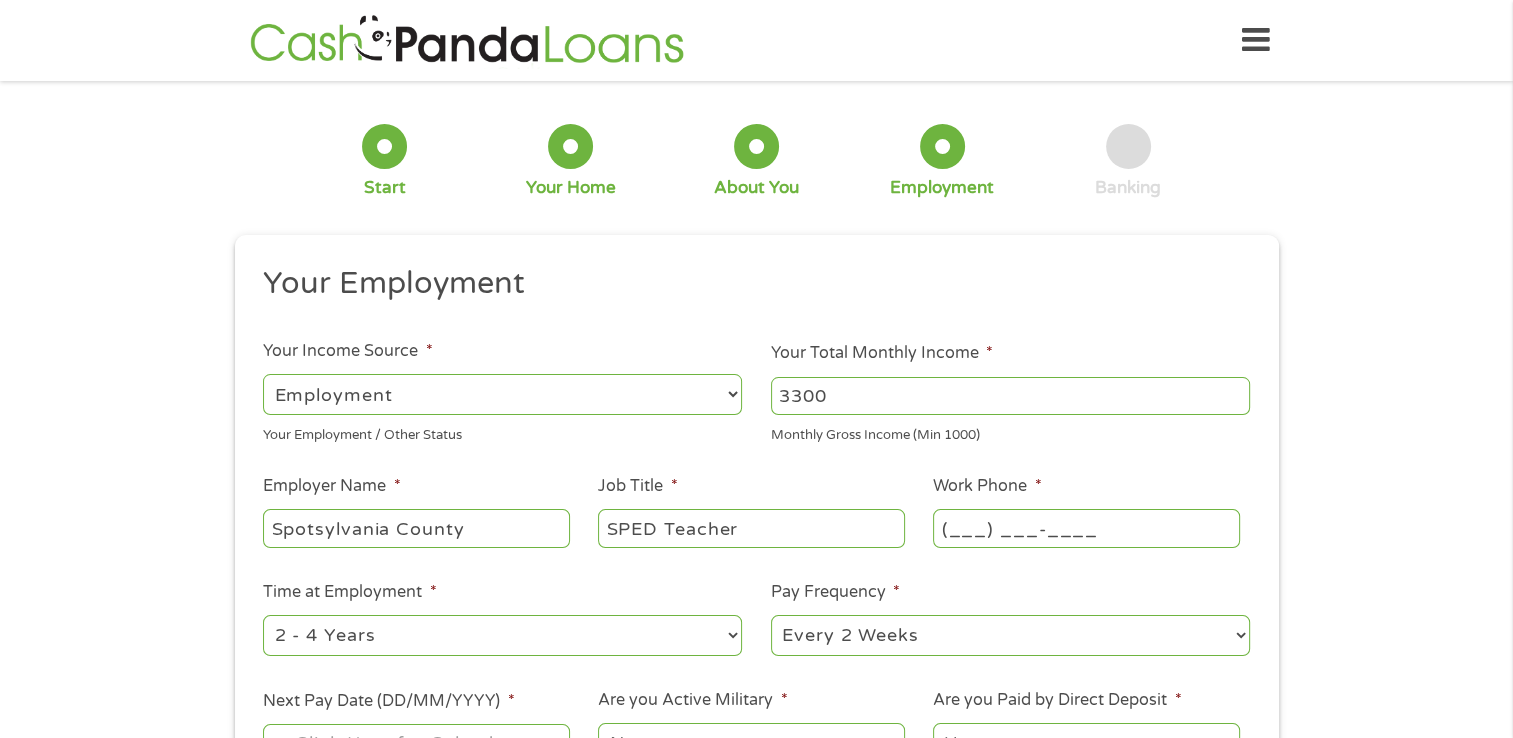 click on "(___) ___-____" at bounding box center [1086, 528] 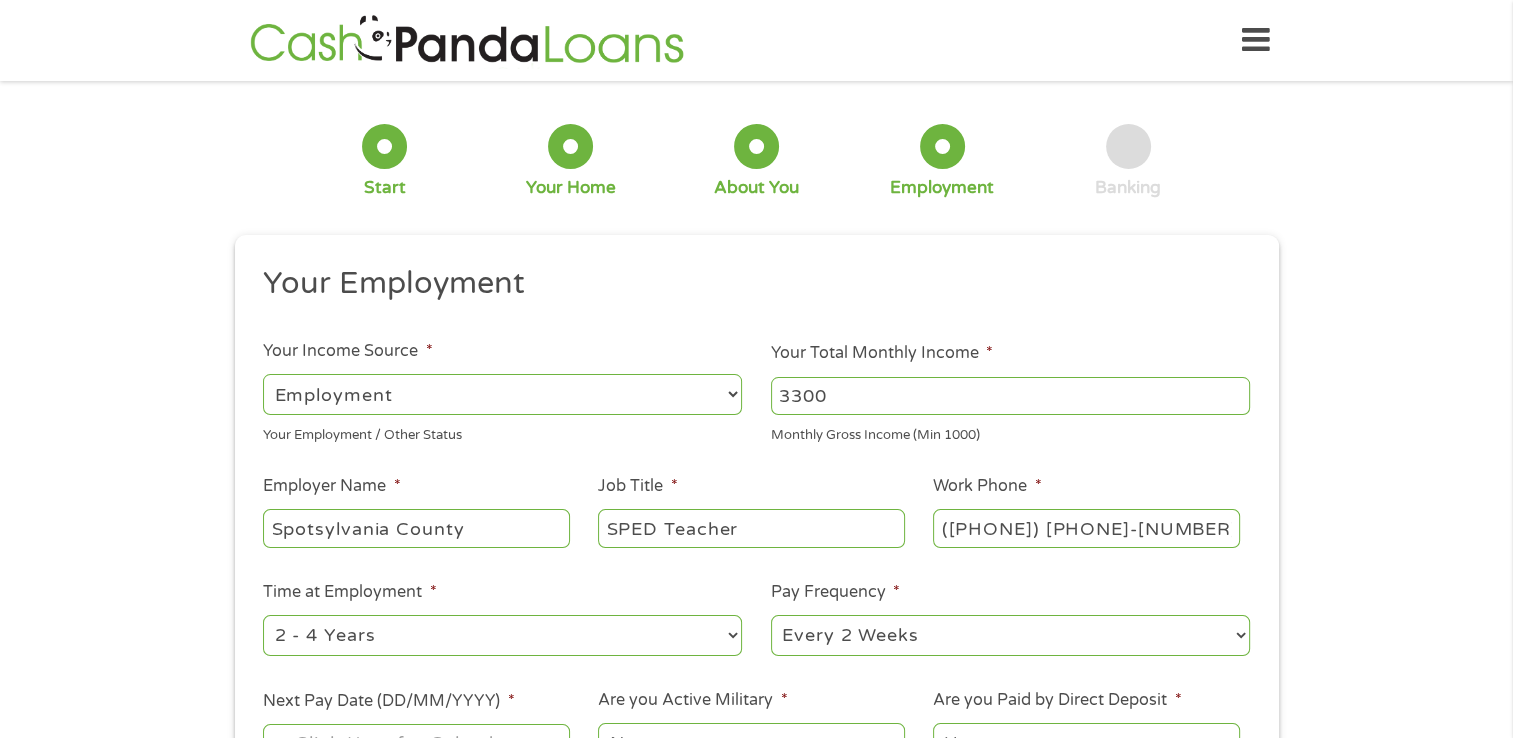 type on "([PHONE]) [PHONE]-[NUMBER]" 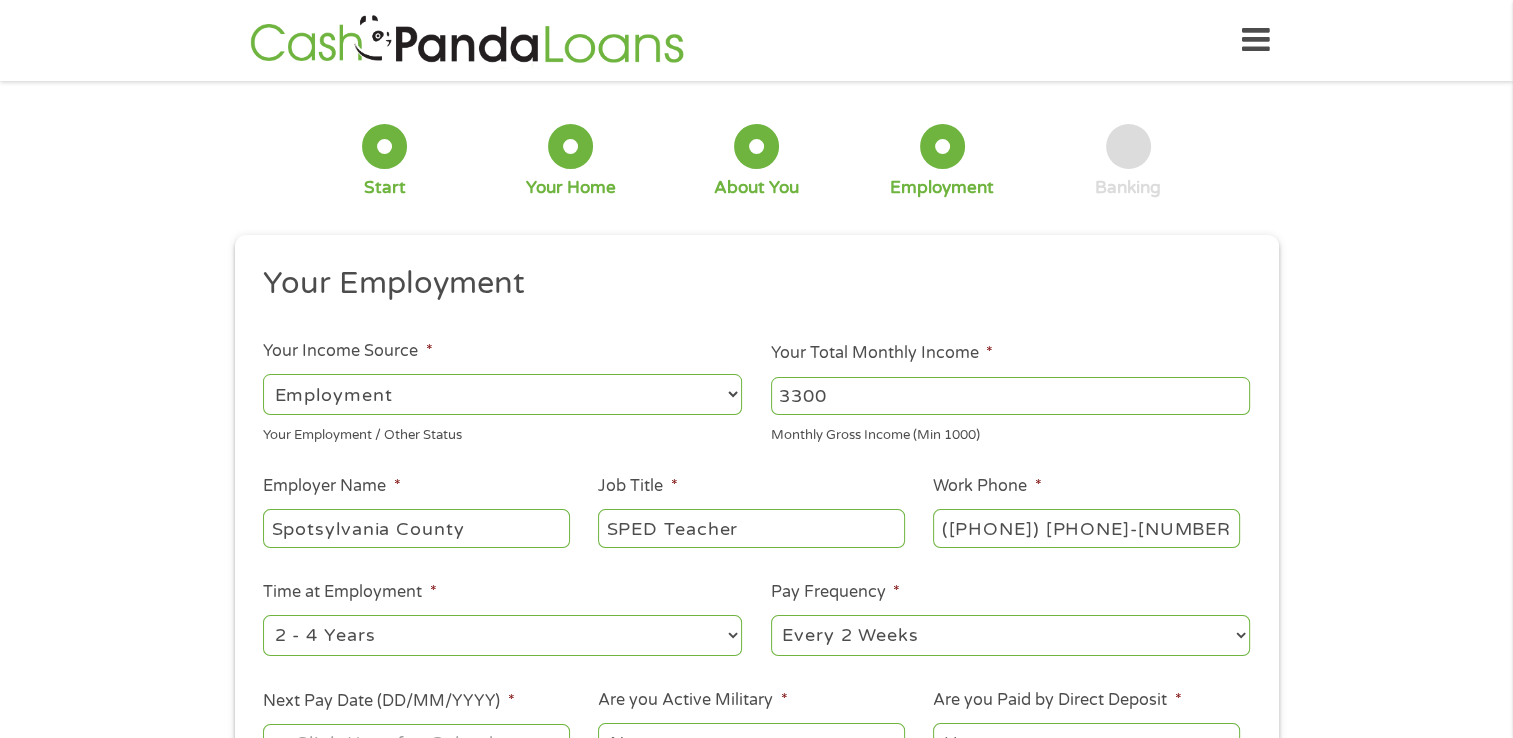 click on "--- Choose one --- Every 2 Weeks Every Week Monthly Semi-Monthly" at bounding box center (1010, 635) 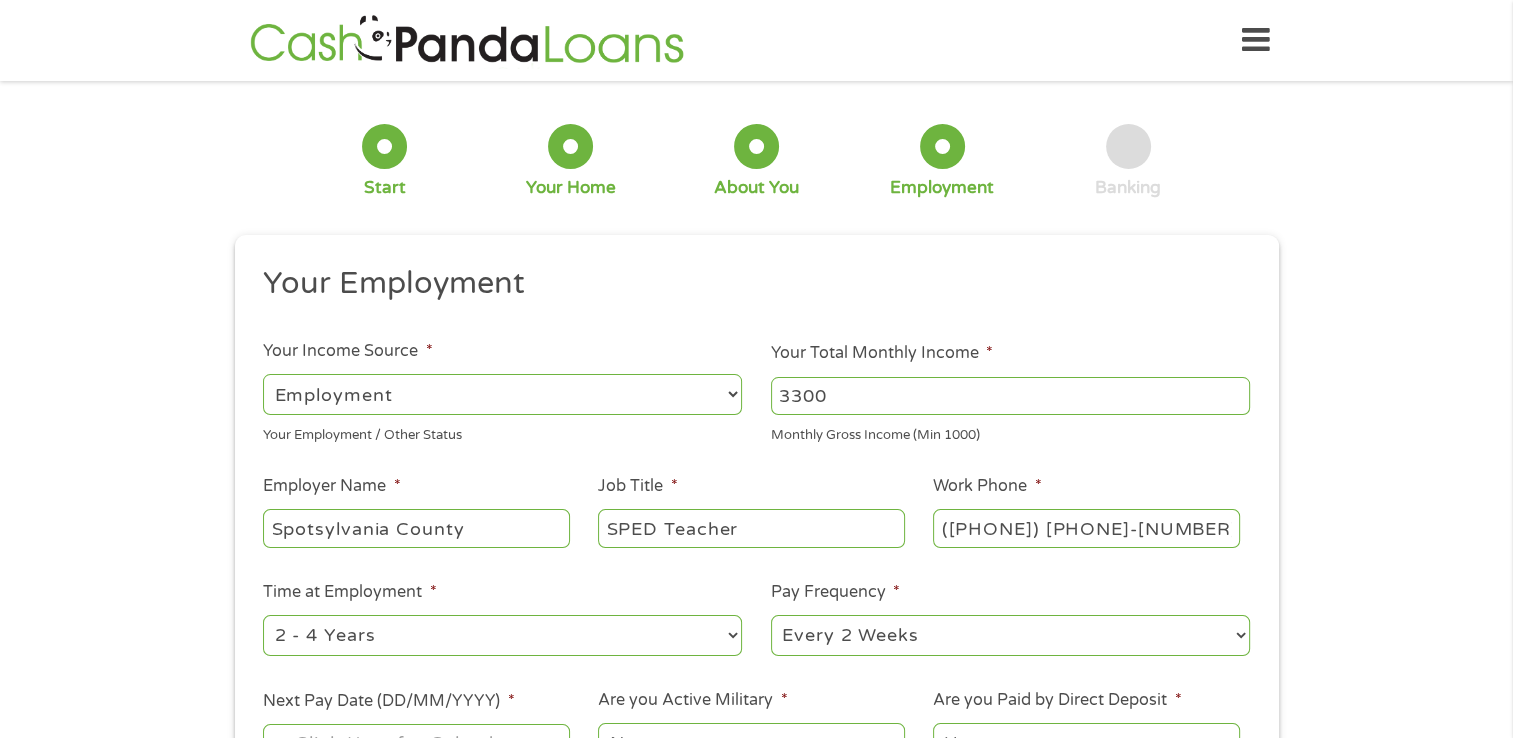 select on "monthly" 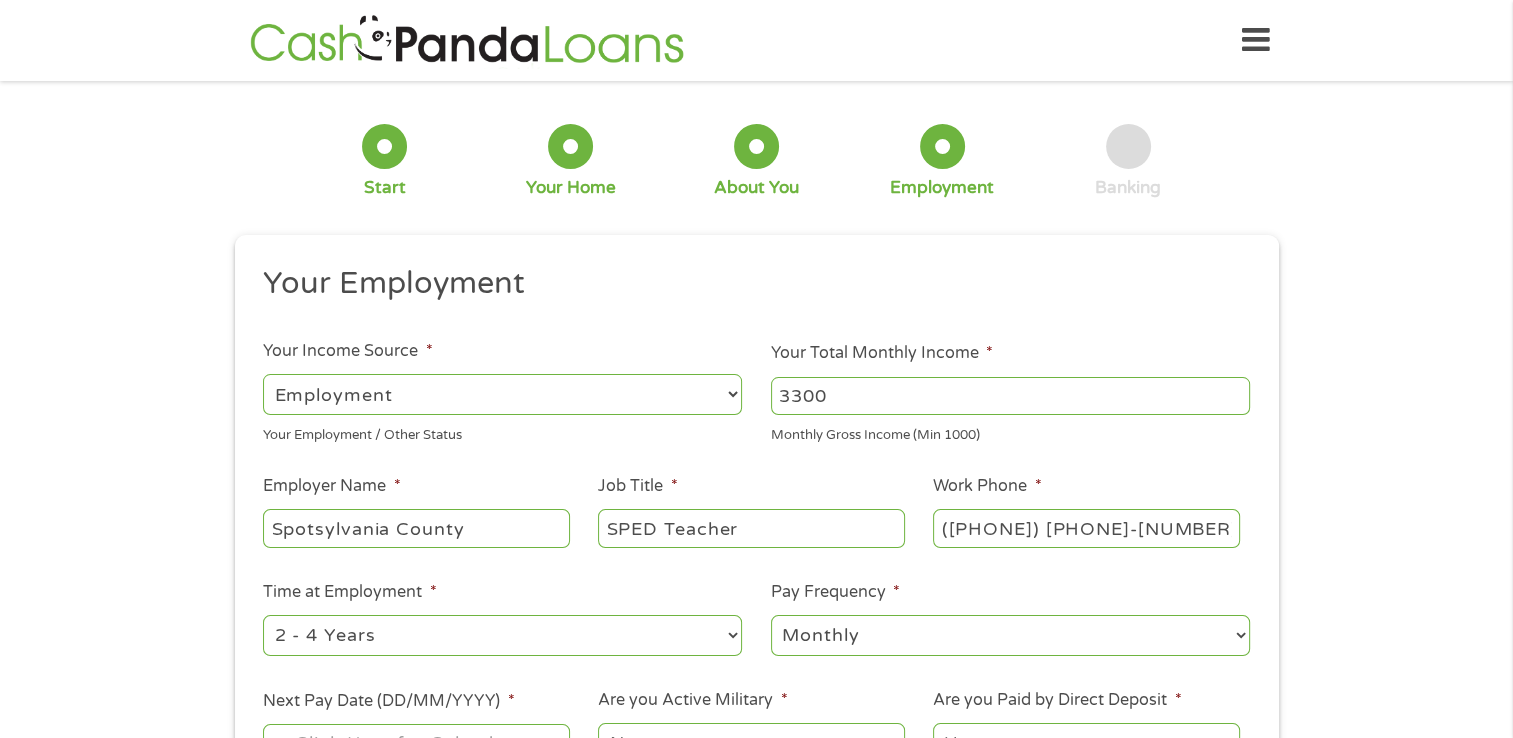 click on "--- Choose one --- Every 2 Weeks Every Week Monthly Semi-Monthly" at bounding box center (1010, 635) 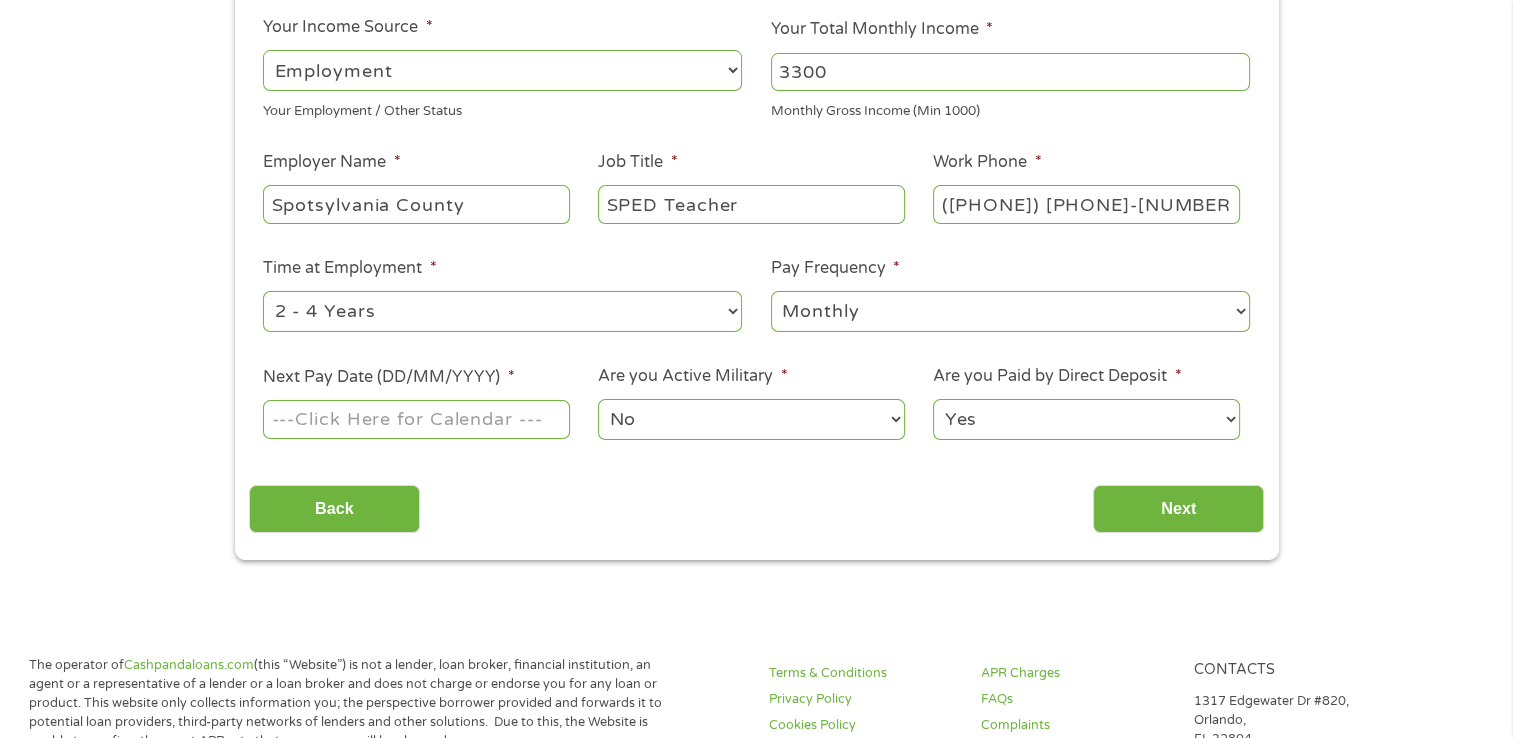 scroll, scrollTop: 381, scrollLeft: 0, axis: vertical 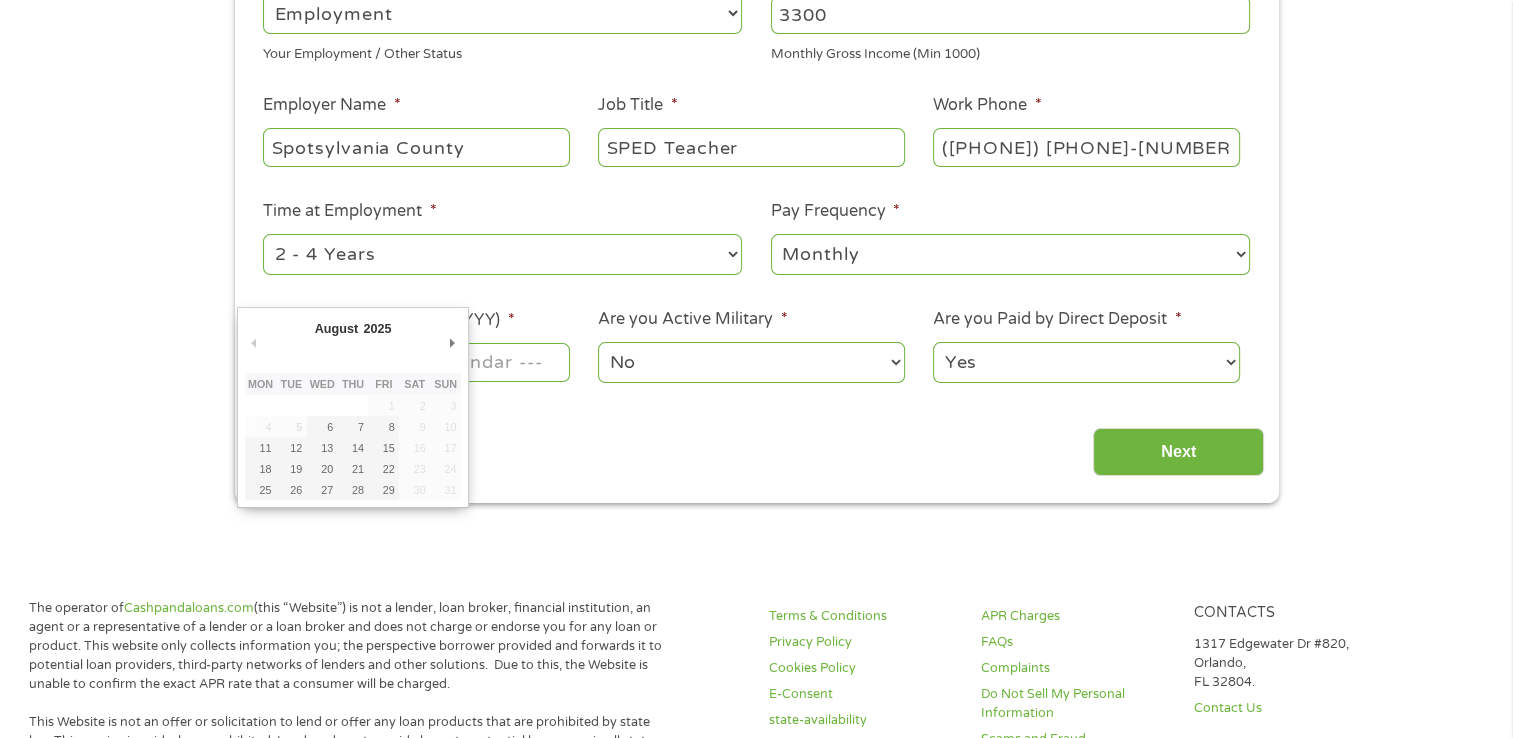 click on "Next Pay Date (DD/MM/YYYY) *" at bounding box center (416, 362) 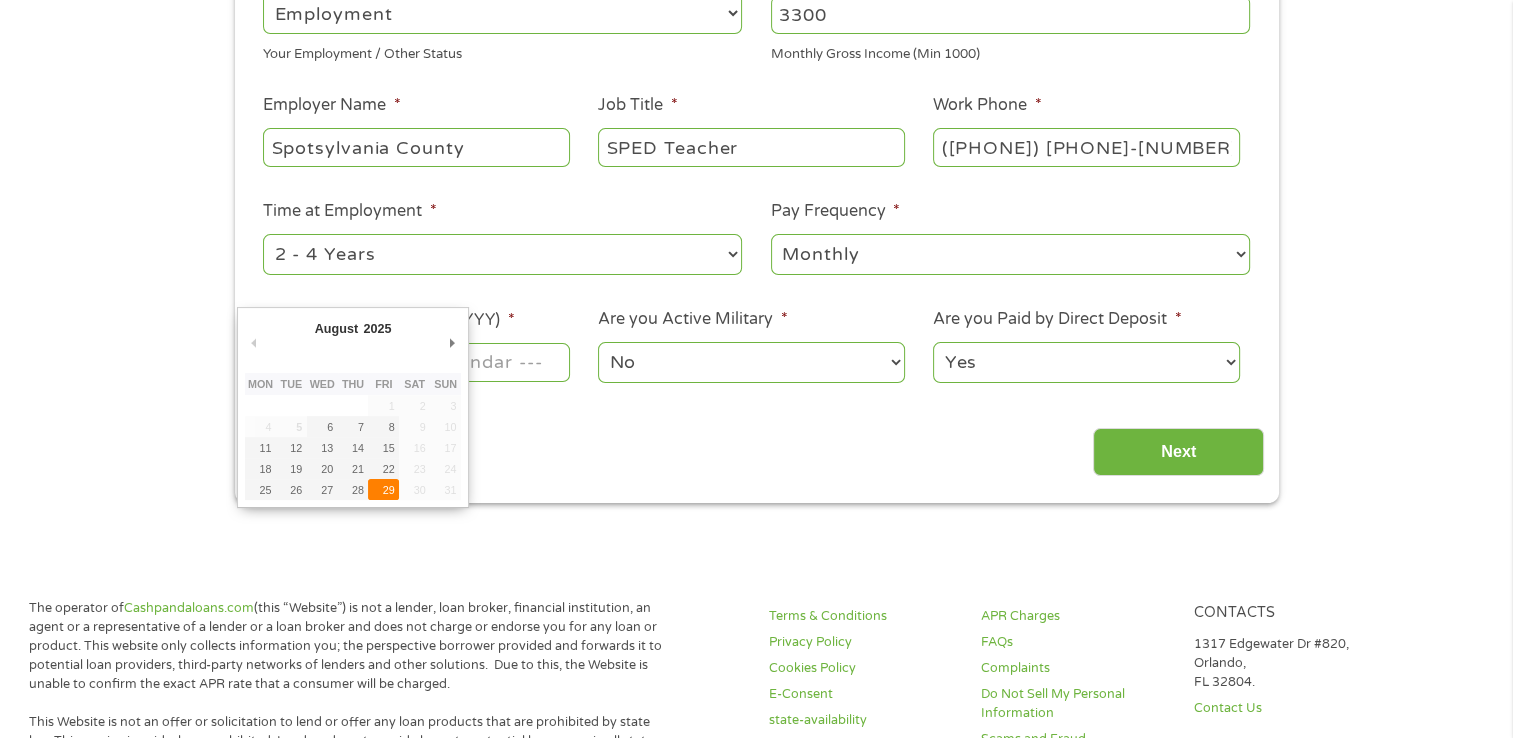 type on "29/08/2025" 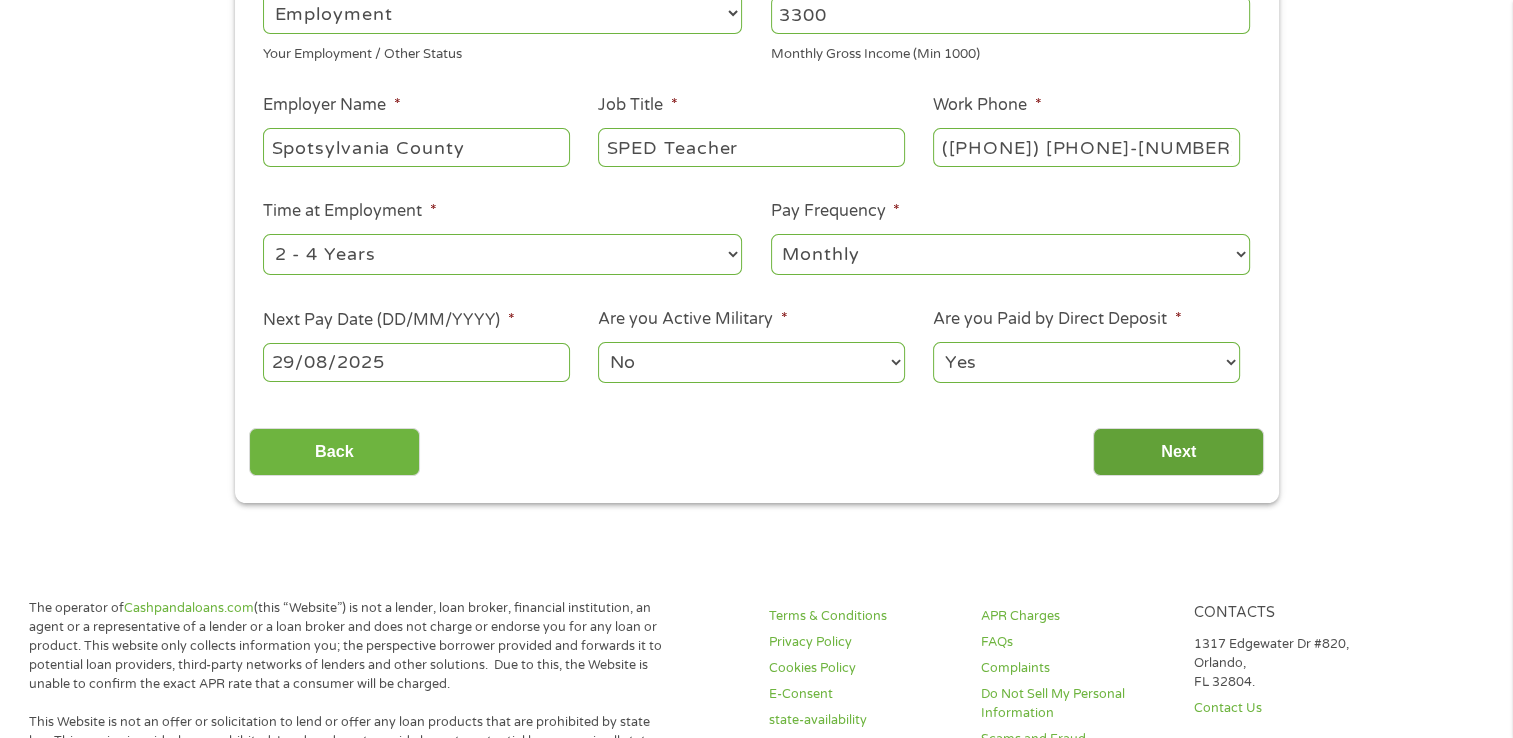 click on "Next" at bounding box center [1178, 452] 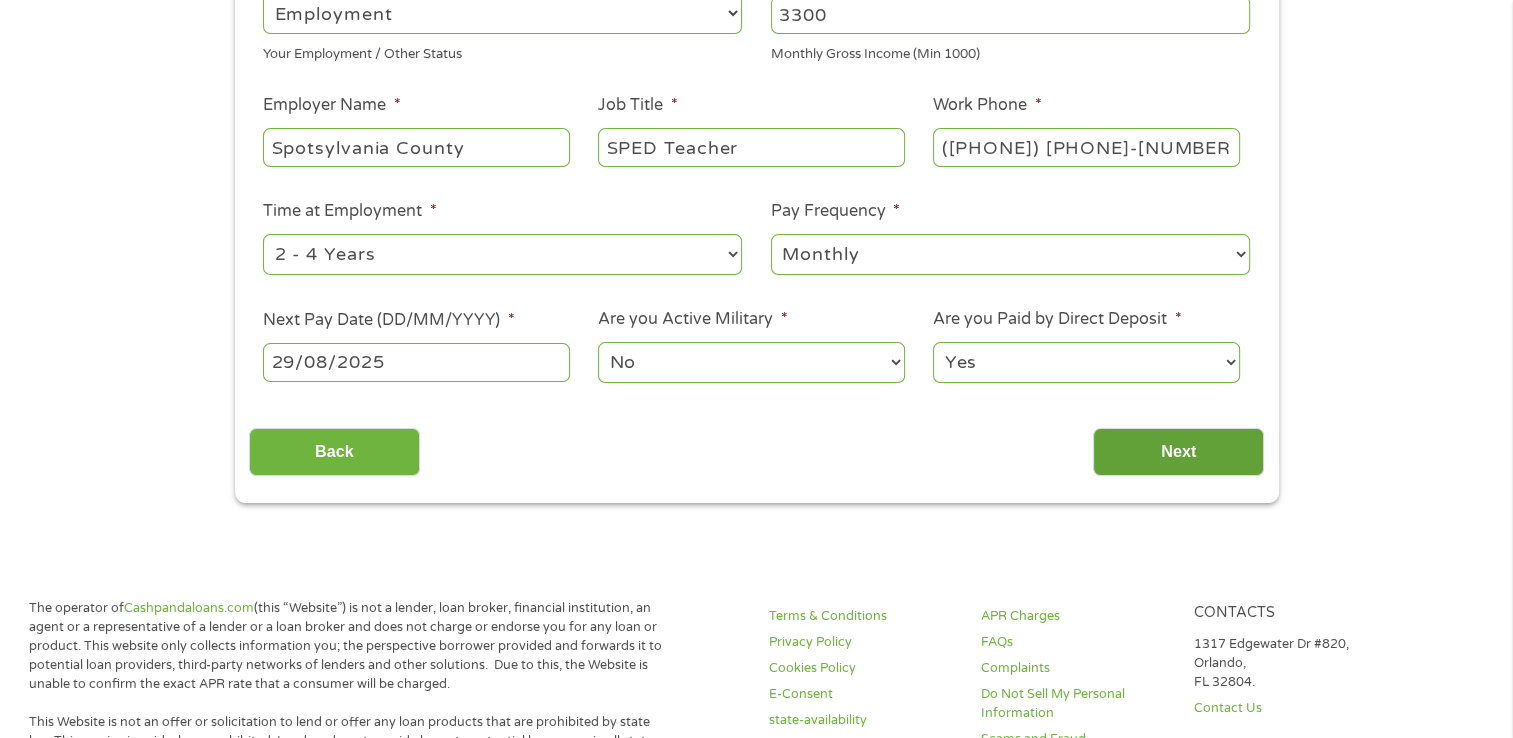 scroll, scrollTop: 8, scrollLeft: 8, axis: both 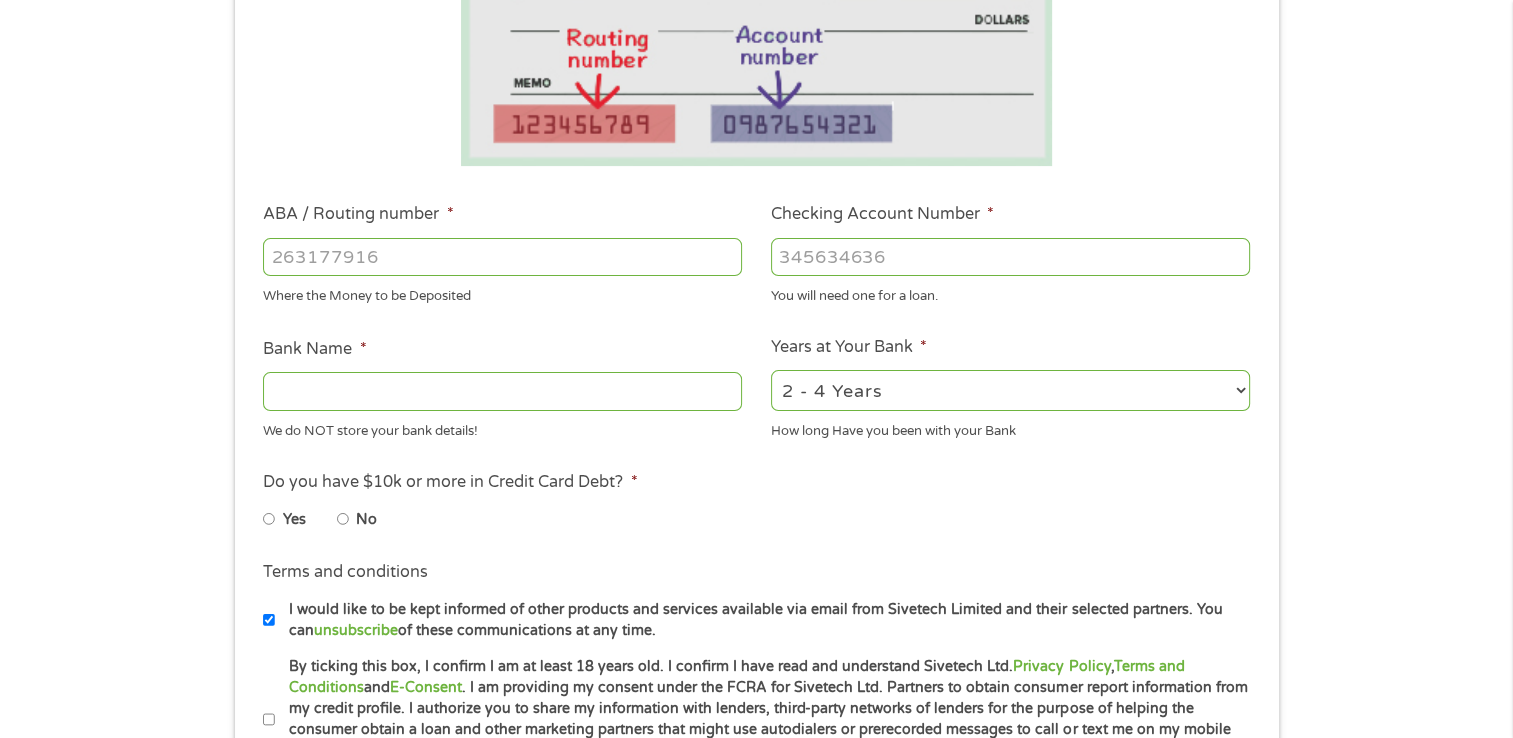 click on "ABA / Routing number *" at bounding box center [502, 257] 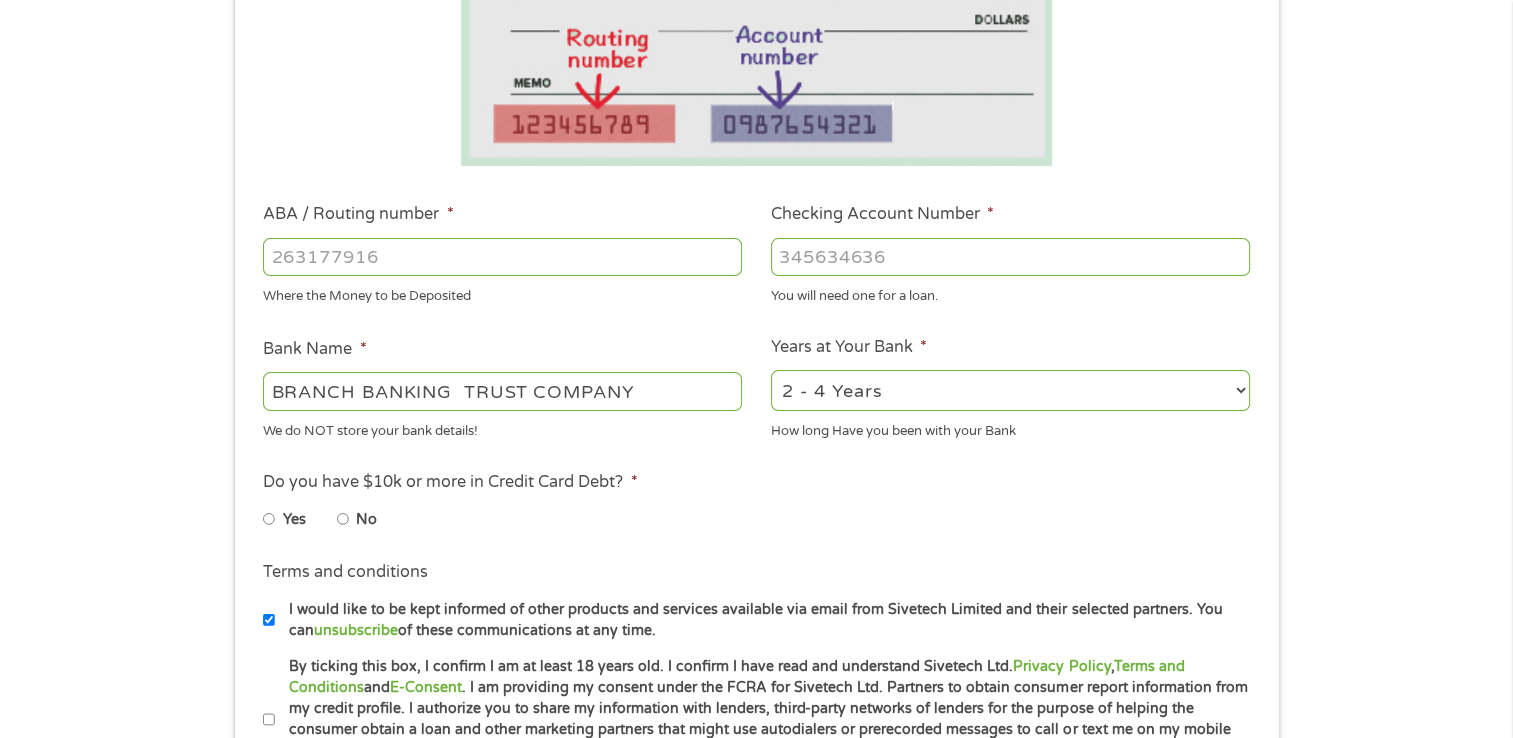 type on "[NUMBER]" 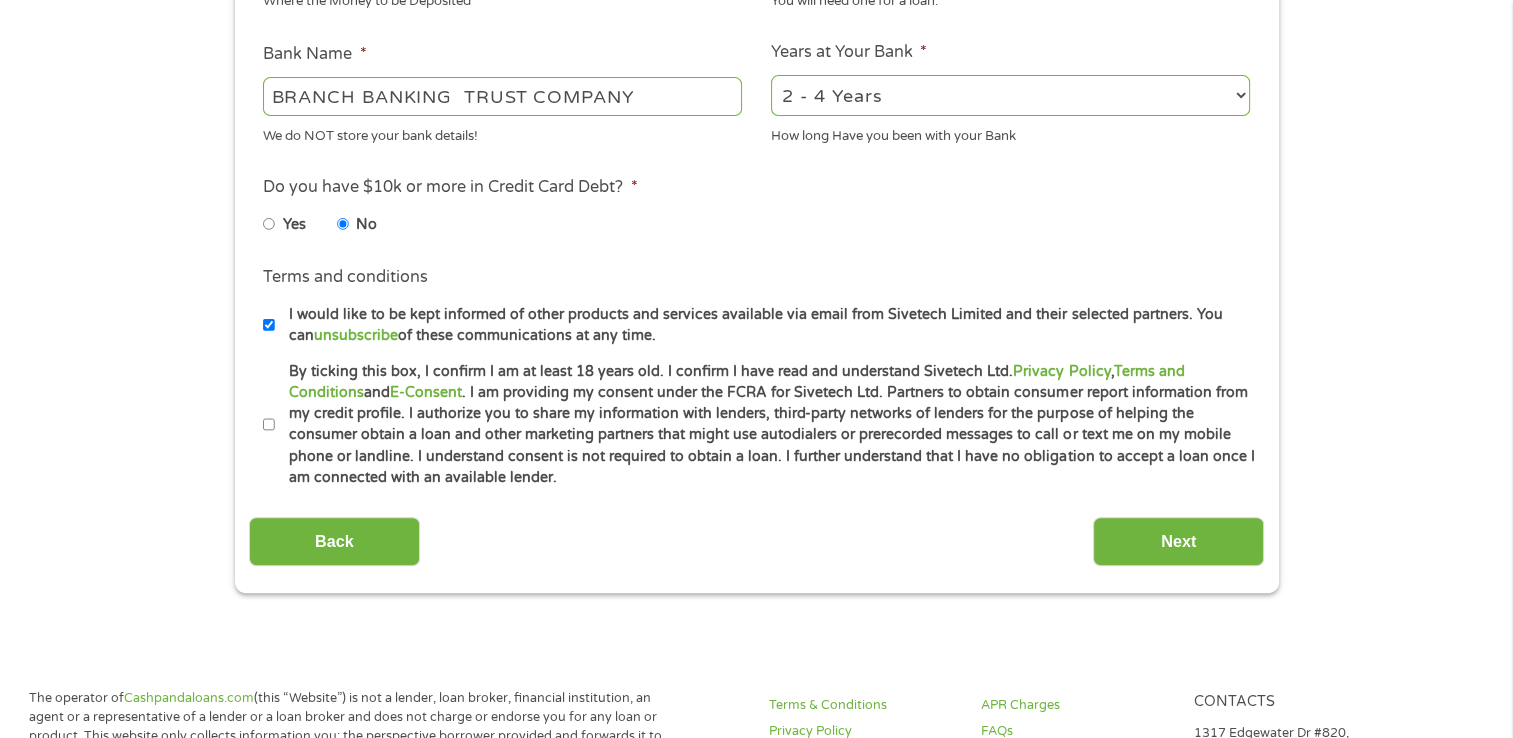 scroll, scrollTop: 738, scrollLeft: 0, axis: vertical 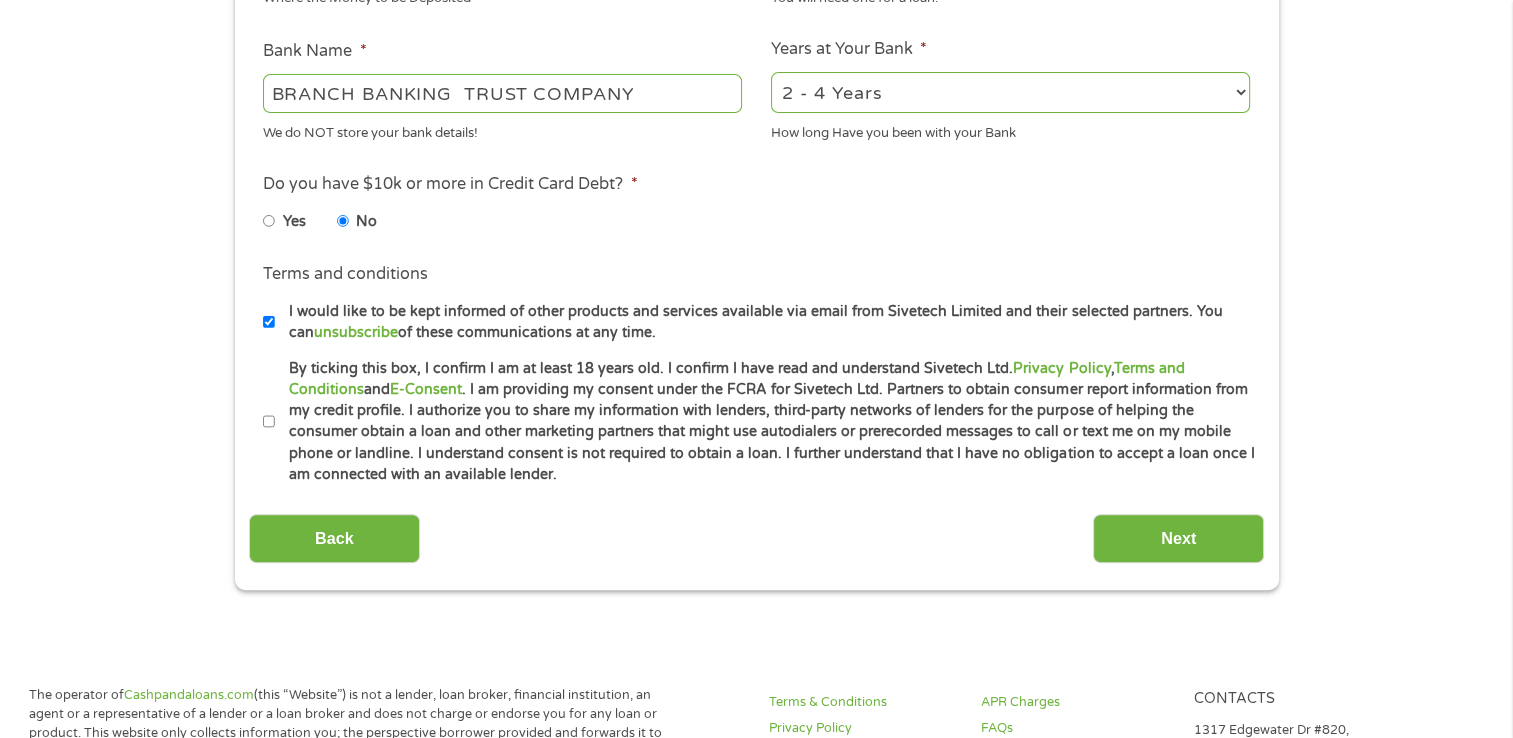 click on "By ticking this box, I confirm I am at least 18 years old. I confirm I have read and understand Sivetech Ltd.  Privacy Policy ,  Terms and Conditions  and  E-Consent . I am providing my consent under the FCRA for Sivetech Ltd. Partners to obtain consumer report information from my credit profile. I authorize you to share my information with lenders, third-party networks of lenders for the purpose of helping the consumer obtain a loan and other marketing partners that might use autodialers or prerecorded messages to call or text me on my mobile phone or landline. I understand consent is not required to obtain a loan. I further understand that I have no obligation to accept a loan once I am connected with an available lender." at bounding box center [269, 422] 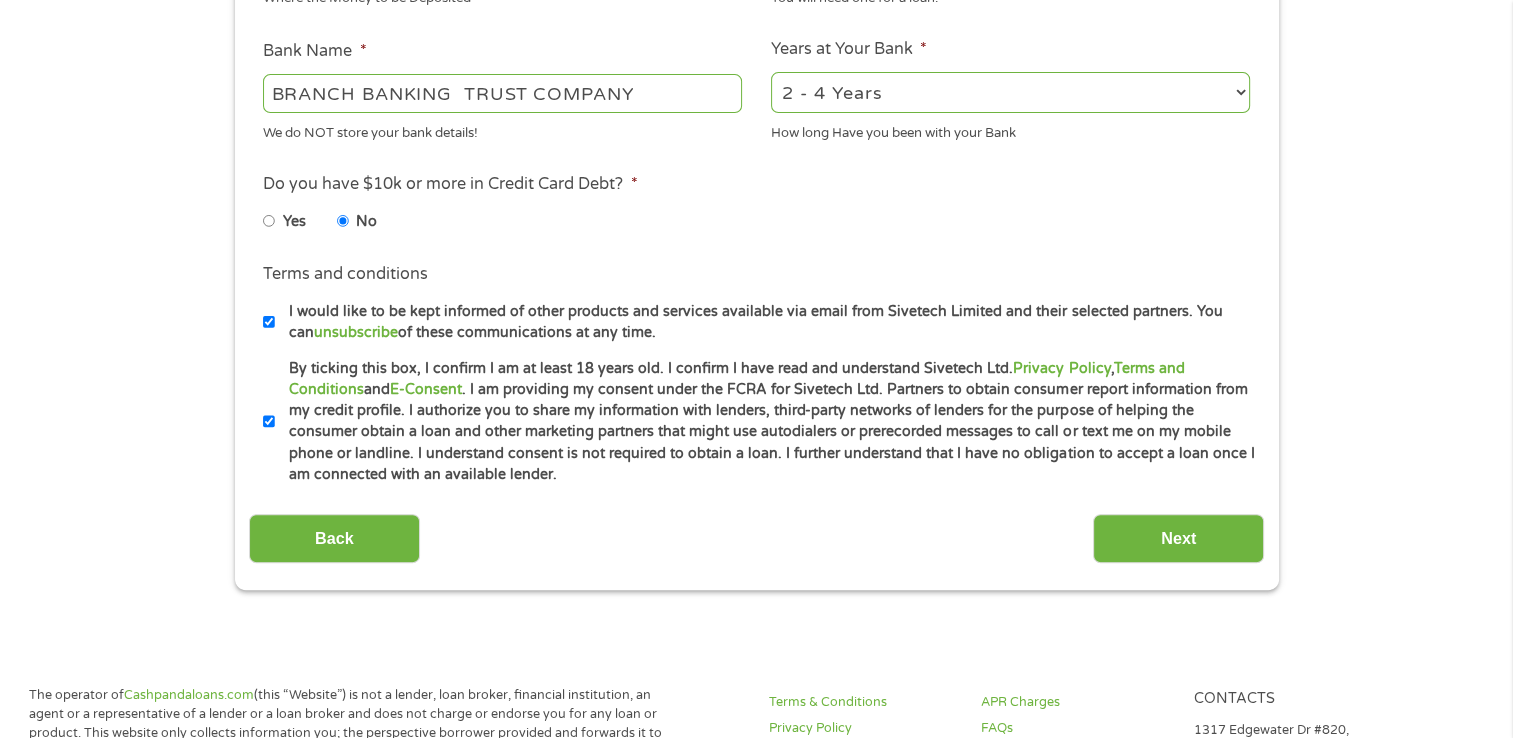 click on "2 - 4 Years 6 - 12 Months 1 - 2 Years Over 4 Years" at bounding box center [1010, 92] 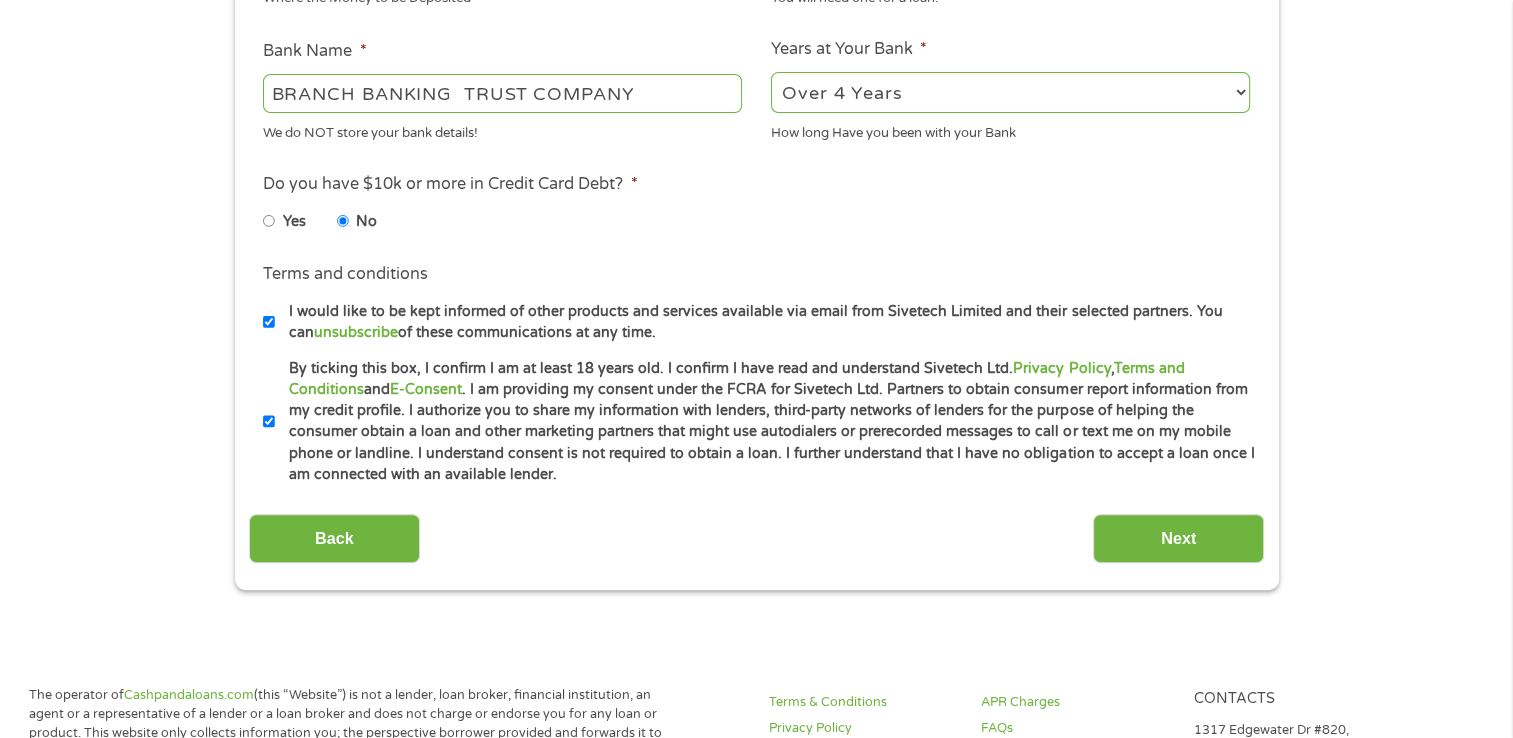 click on "2 - 4 Years 6 - 12 Months 1 - 2 Years Over 4 Years" at bounding box center (1010, 92) 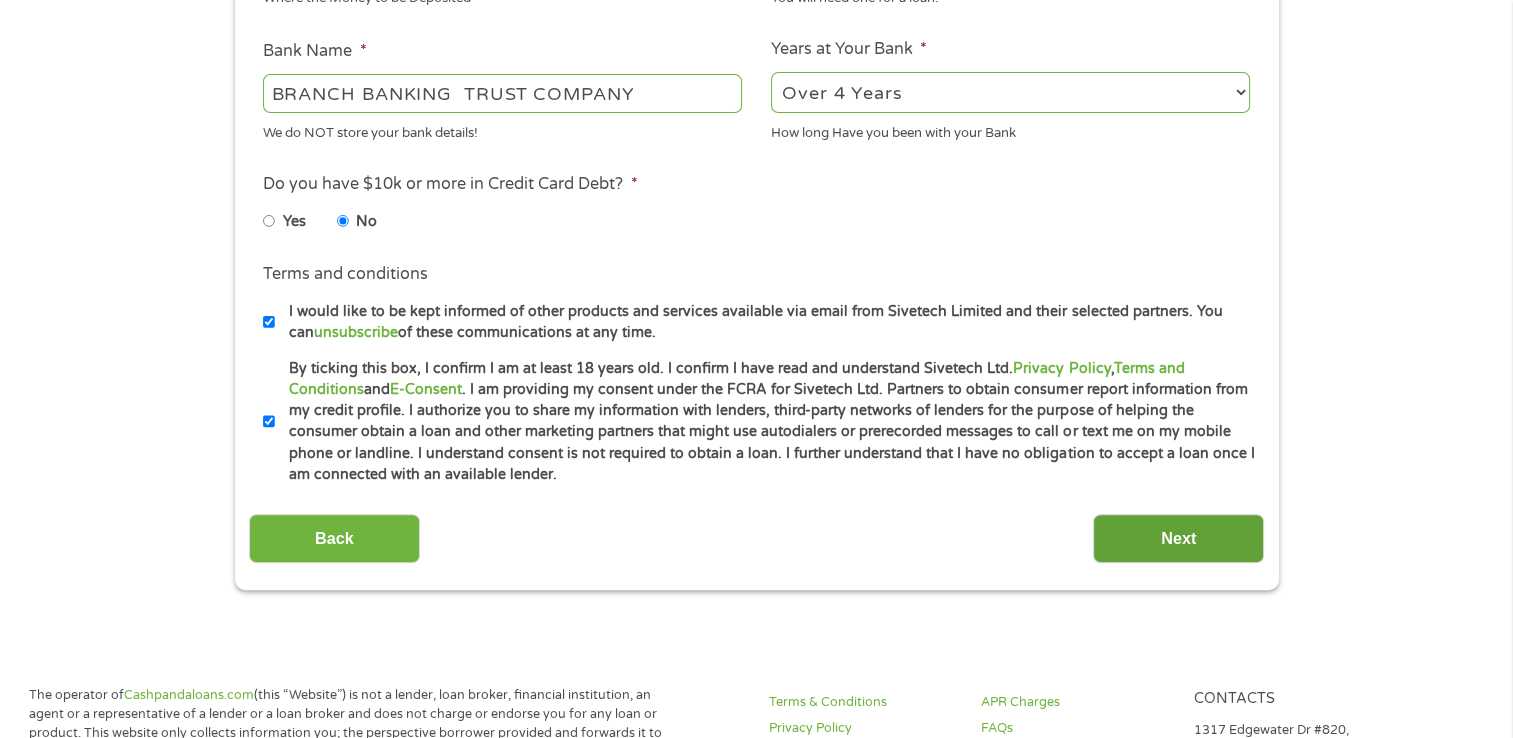 click on "Next" at bounding box center (1178, 538) 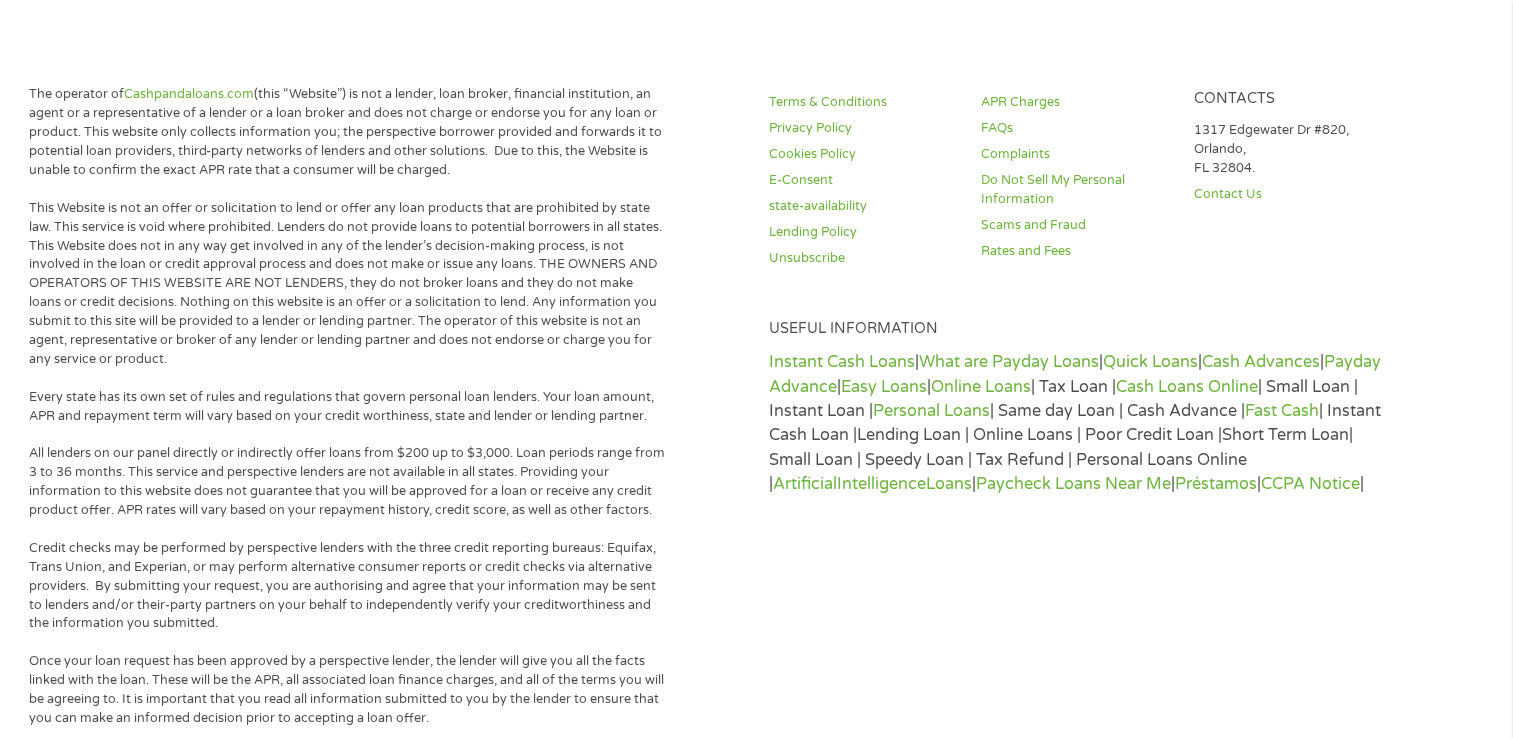 scroll, scrollTop: 632, scrollLeft: 0, axis: vertical 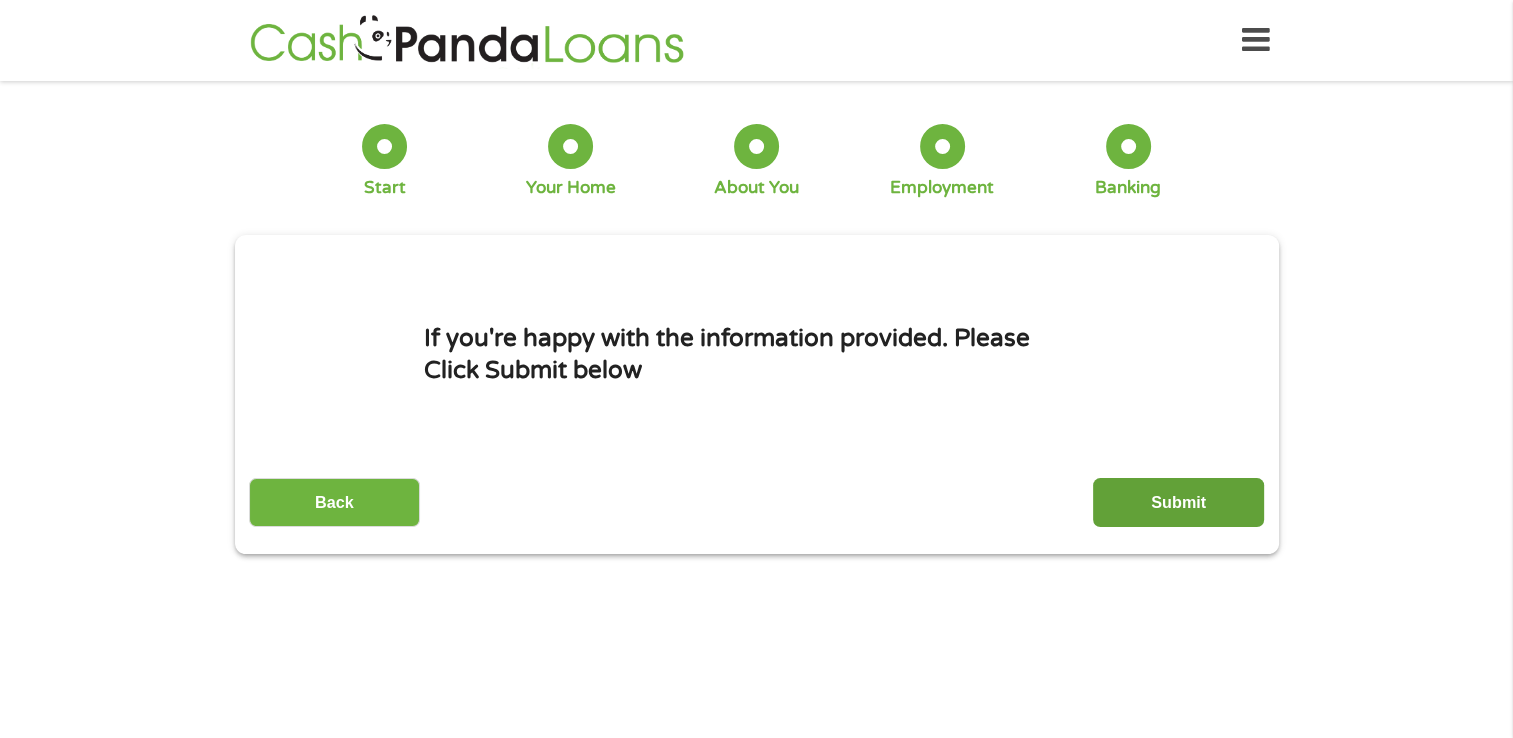 click on "Submit" at bounding box center [1178, 502] 